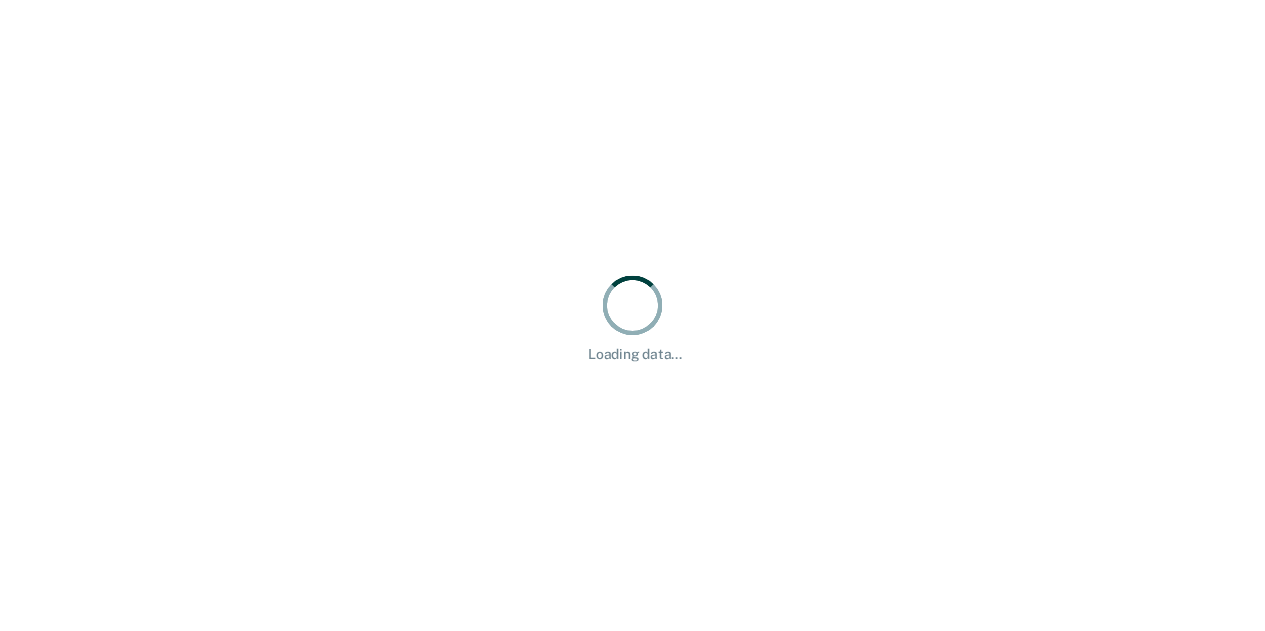 scroll, scrollTop: 0, scrollLeft: 0, axis: both 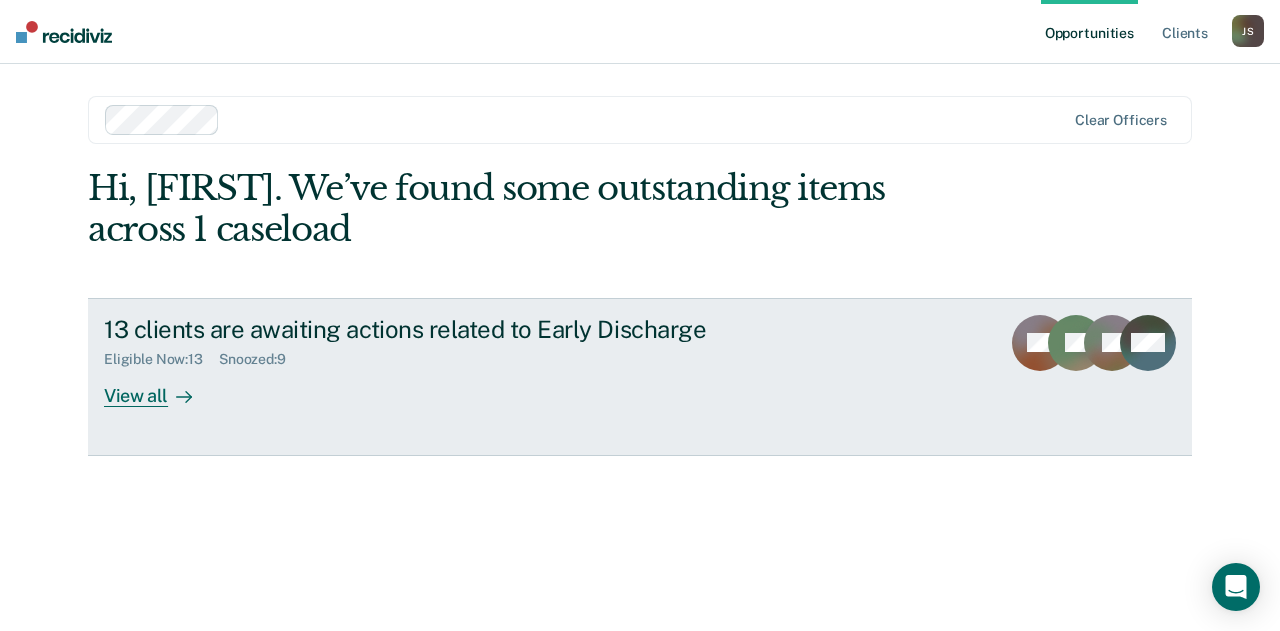 click on "13 clients are awaiting actions related to Early Discharge Eligible Now :  13 Snoozed :  9 View all   SB TF JR + 10" at bounding box center [640, 377] 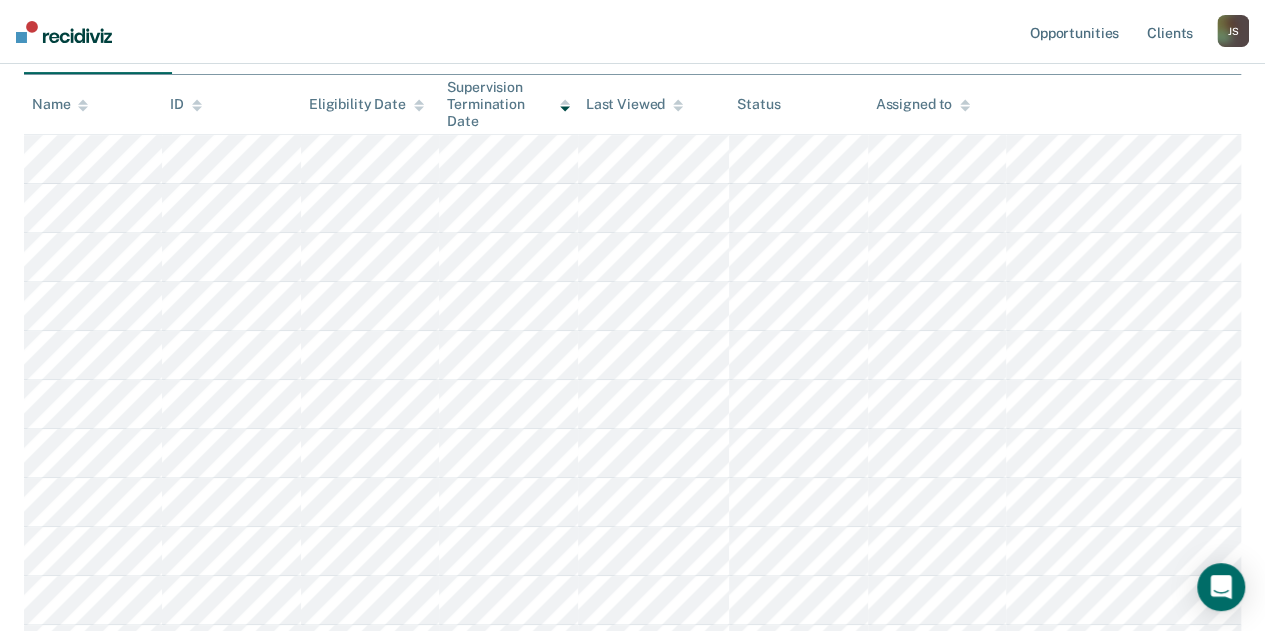 scroll, scrollTop: 256, scrollLeft: 0, axis: vertical 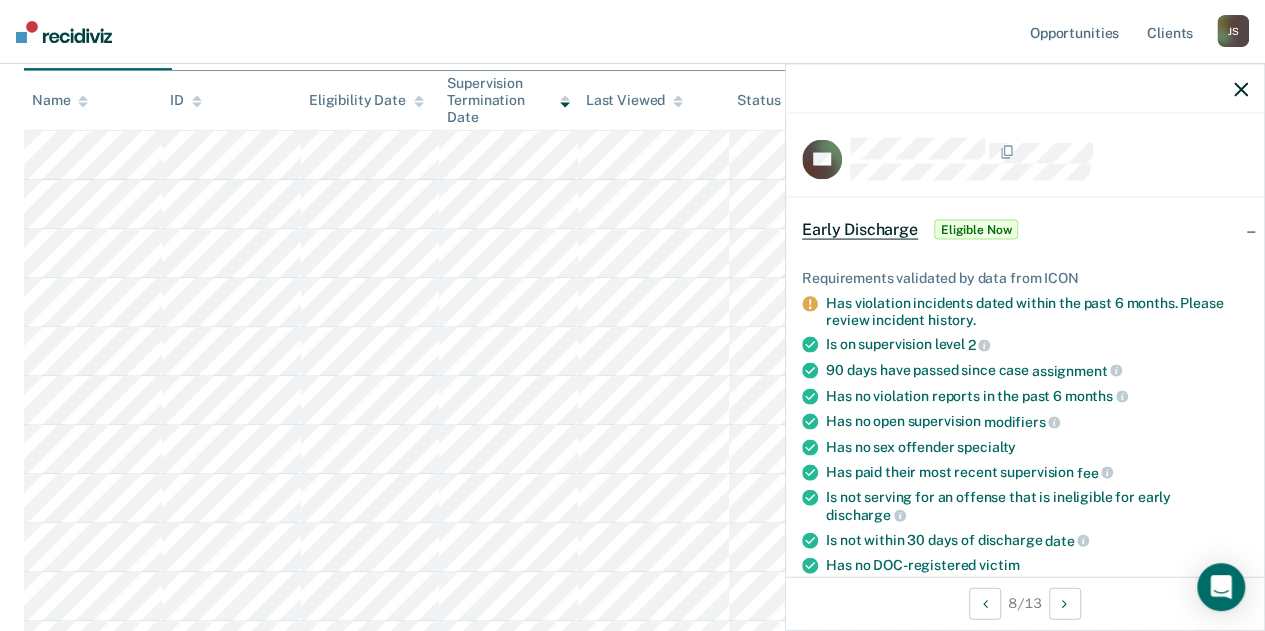 click on "Eligible Now" at bounding box center [976, 230] 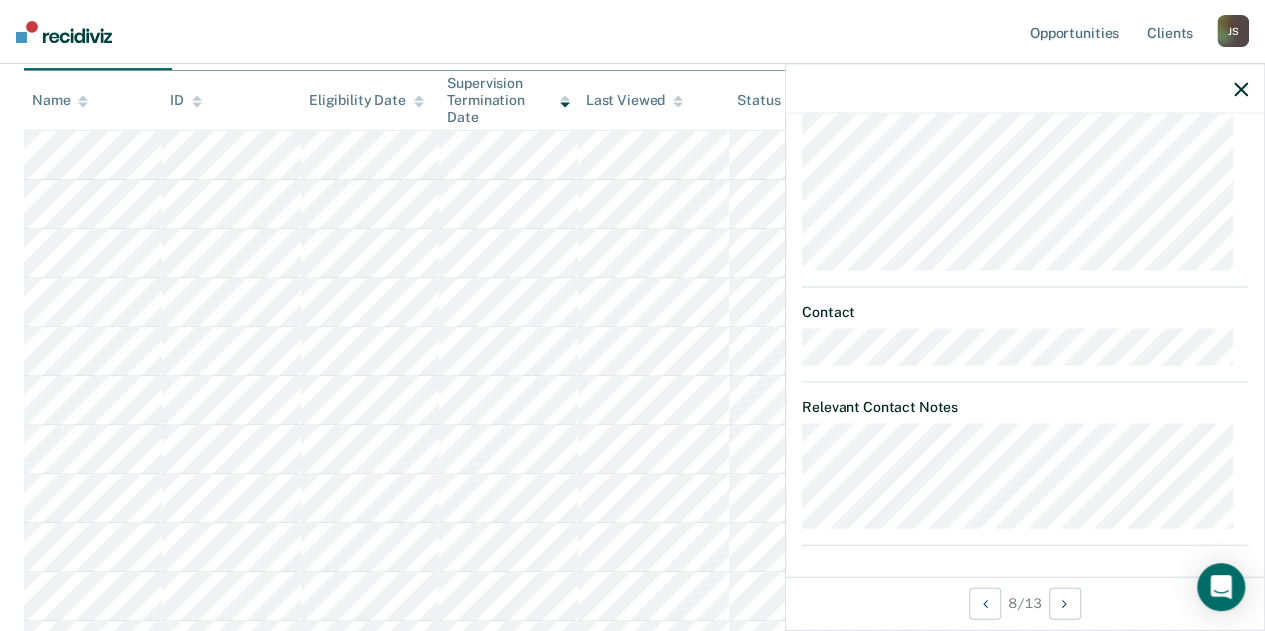 scroll, scrollTop: 256, scrollLeft: 0, axis: vertical 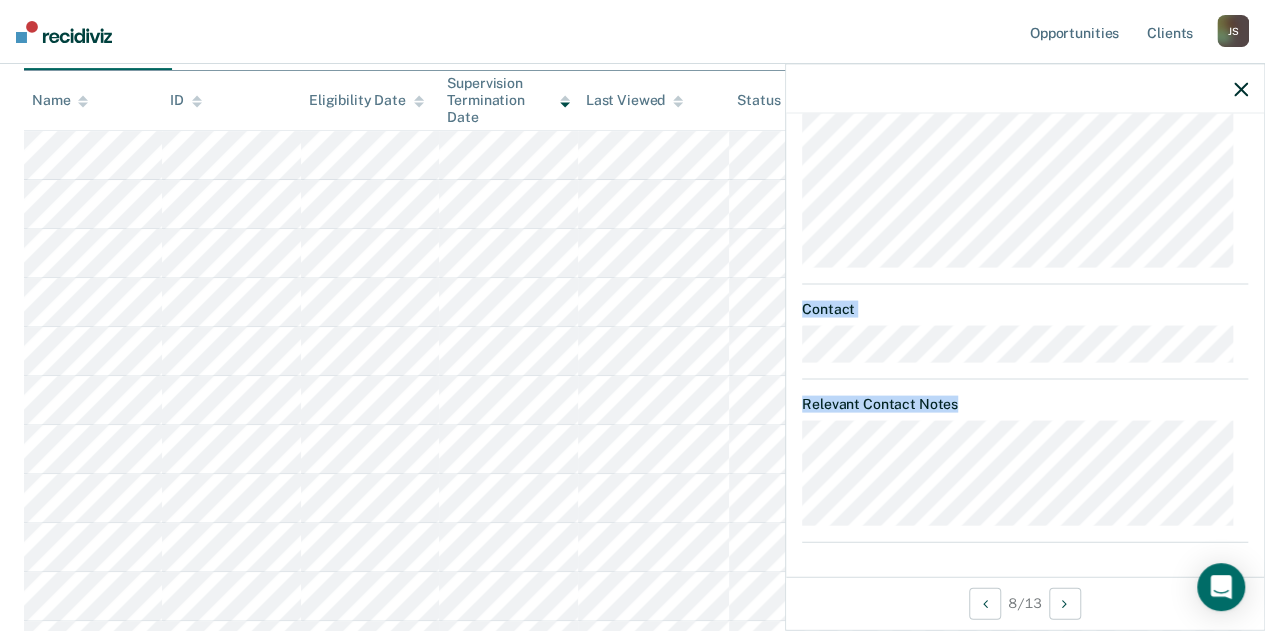 drag, startPoint x: 1246, startPoint y: 401, endPoint x: 1248, endPoint y: 355, distance: 46.043457 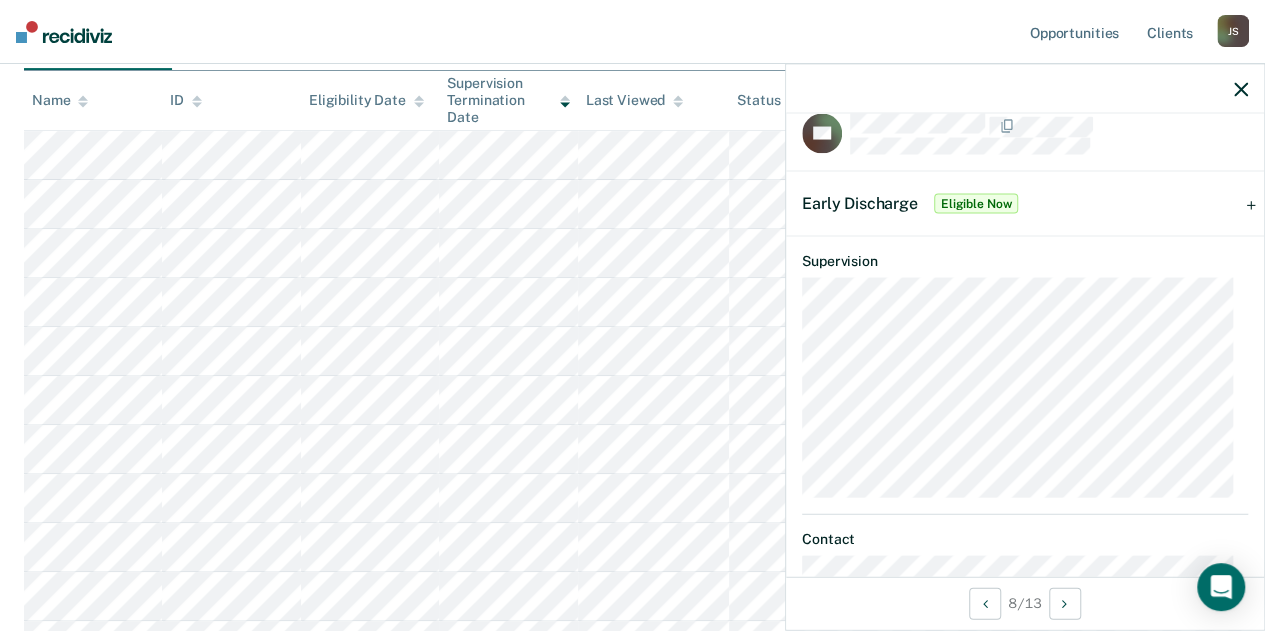 scroll, scrollTop: 0, scrollLeft: 0, axis: both 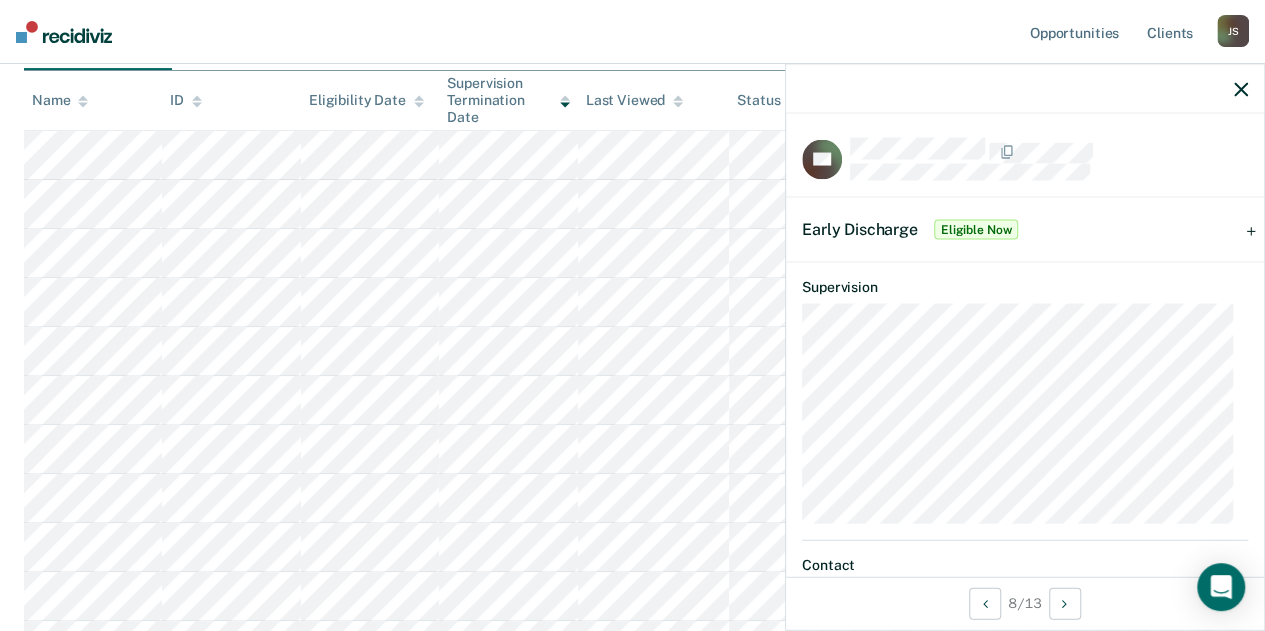 click on "Early Discharge" at bounding box center (860, 229) 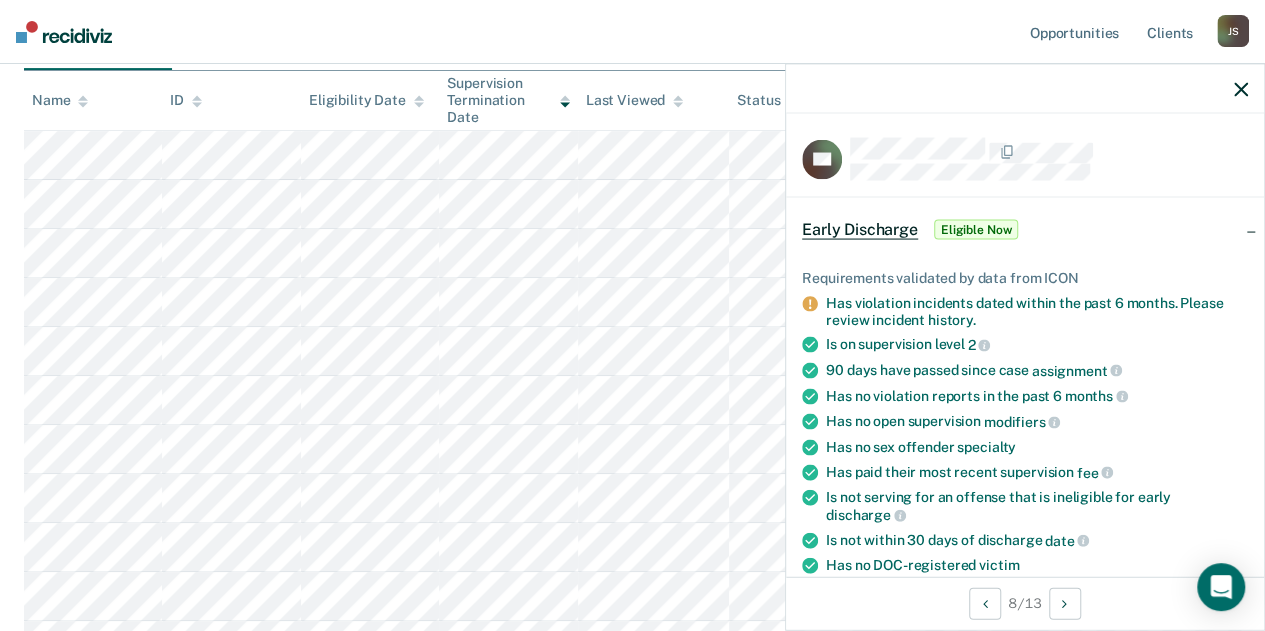 click on "Early Discharge Eligible Now" at bounding box center [1025, 230] 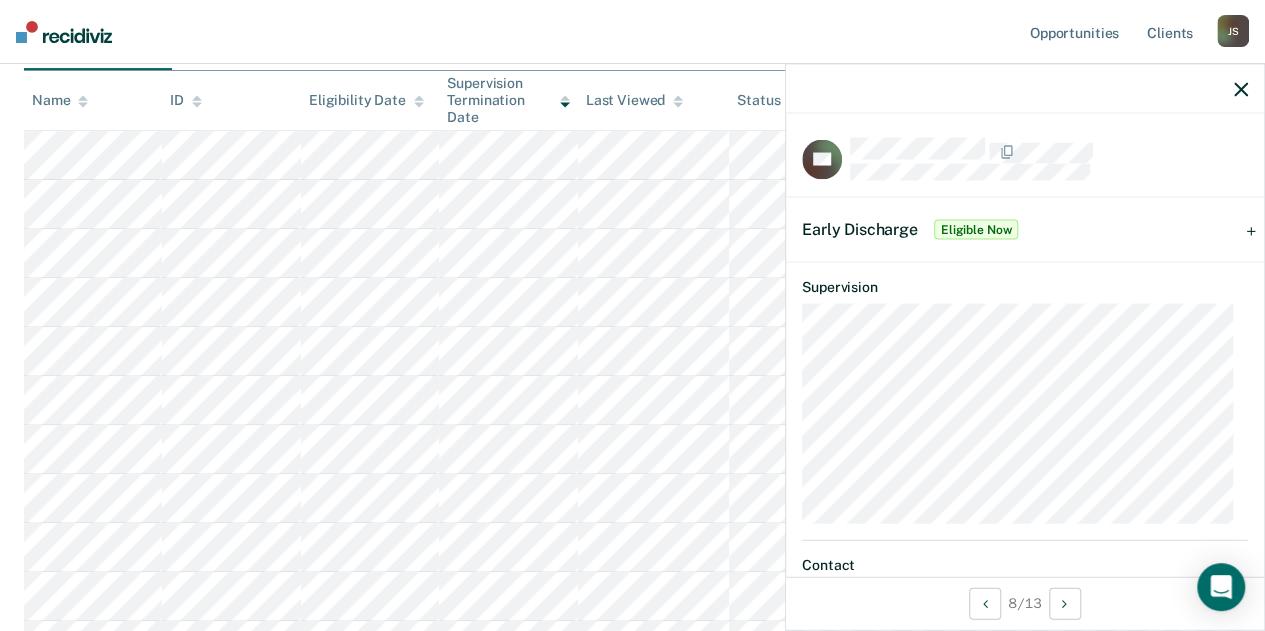 click on "Early Discharge" at bounding box center (860, 229) 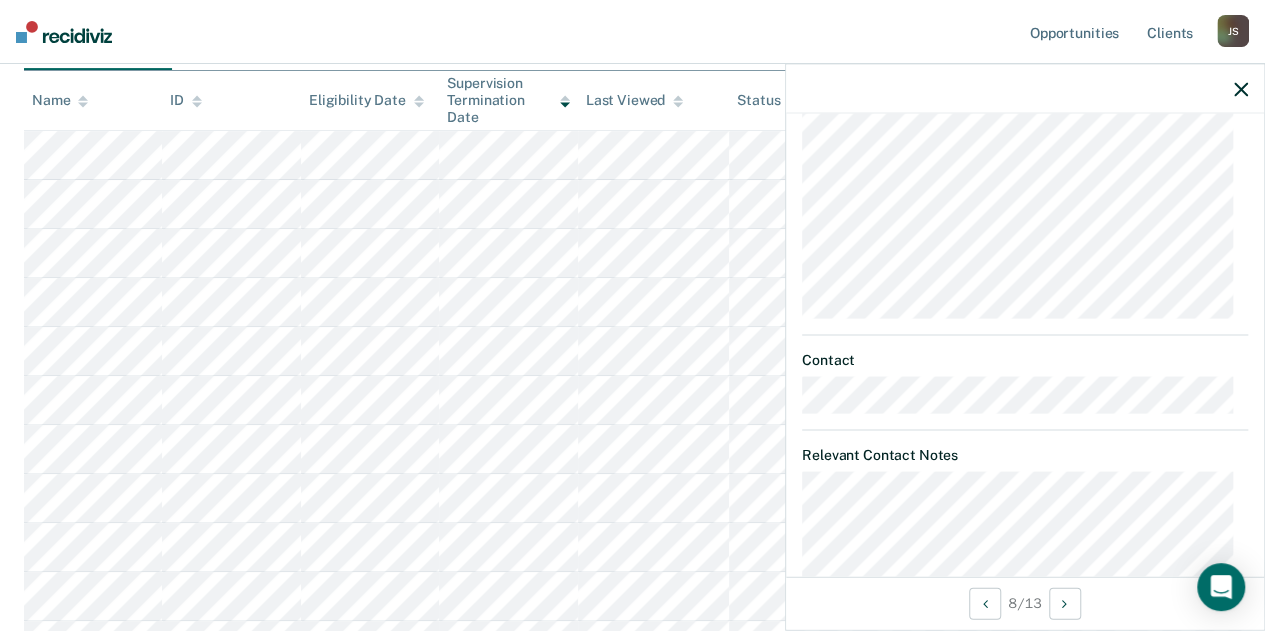 scroll, scrollTop: 852, scrollLeft: 0, axis: vertical 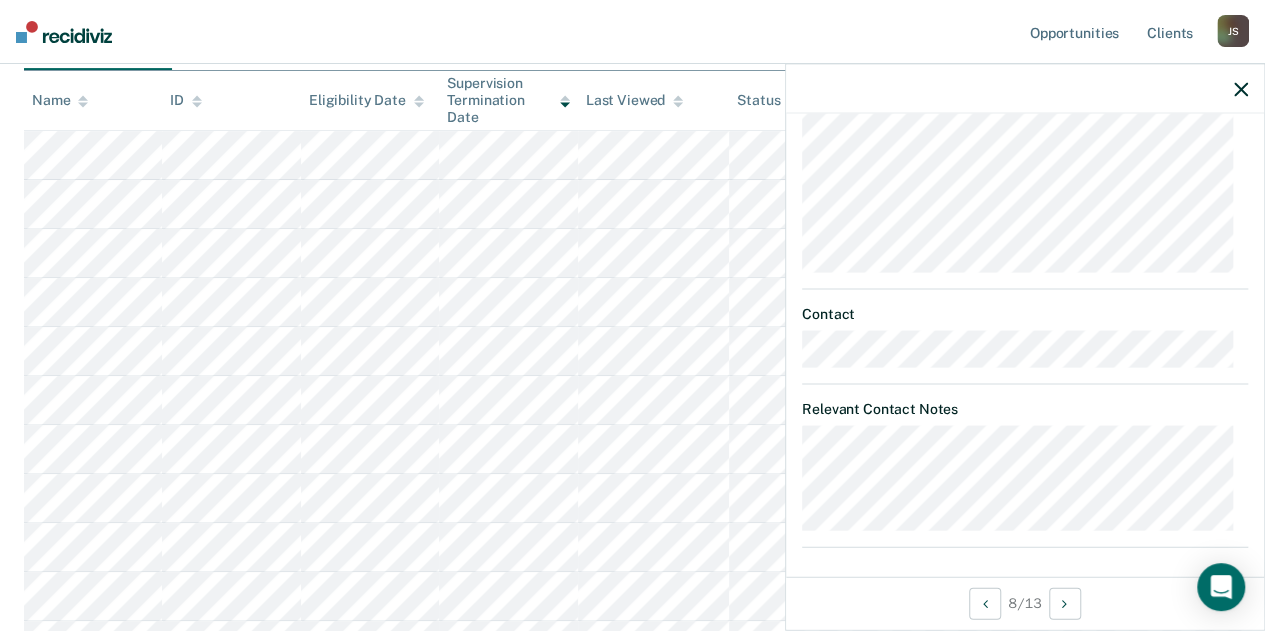 click on "DA   Early Discharge Eligible Now Requirements validated by data from ICON Has violation incidents dated within the past 6 months. Please review incident history. Is on supervision level   2   90 days have passed since case   assignment   Has no violation reports in the past 6   months   Has no open supervision   modifiers   Has no sex offender   specialty Has paid their most recent supervision   fee   Is not serving for an offense that is ineligible for early   discharge   Is not within 30 days of discharge   date   Has no DOC-registered   victim DNA is not required to be collected or uploaded to   CODIS Requirements for officers to check Has no pending criminal charges or active   warrants   Has completed any court-ordered interventions and/or   programming   Has paid restitution in   full Has paid court fees in full (for probation   clients) Not excluded from early discharge via court order (for probation clients   only) Navigate to form Update Eligibility Submit for Supervisor Approval Mark as Ineligible" at bounding box center [1025, 346] 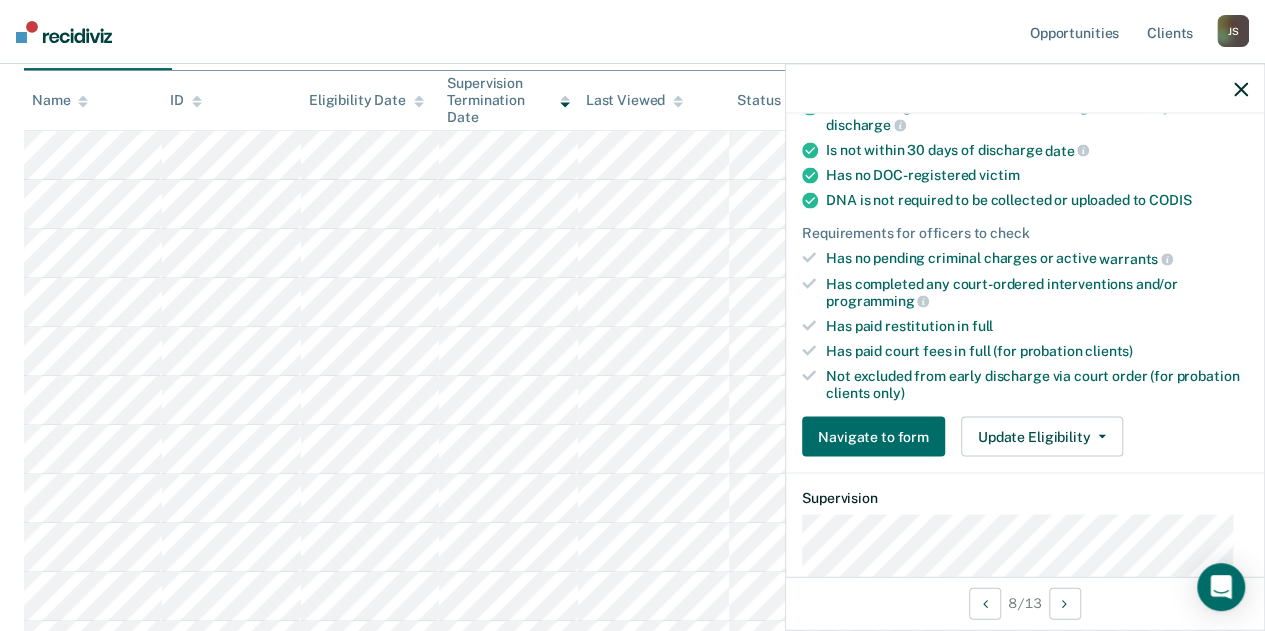 scroll, scrollTop: 384, scrollLeft: 0, axis: vertical 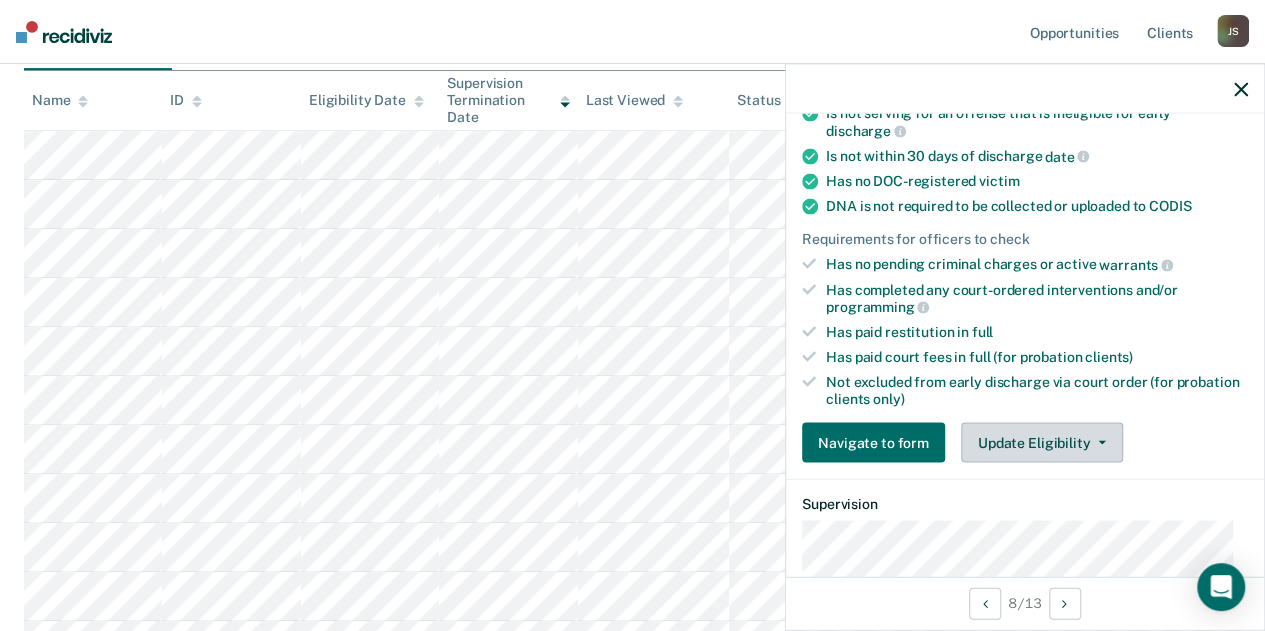 click on "Update Eligibility" at bounding box center [1042, 443] 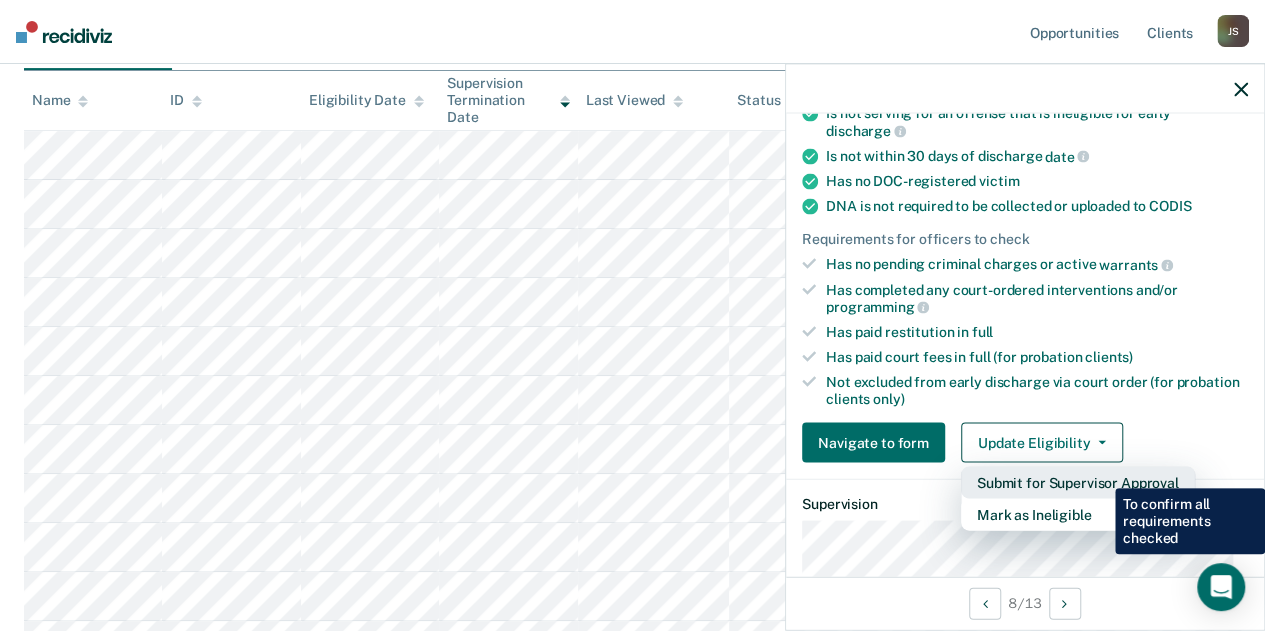 click on "Submit for Supervisor Approval" at bounding box center [1078, 483] 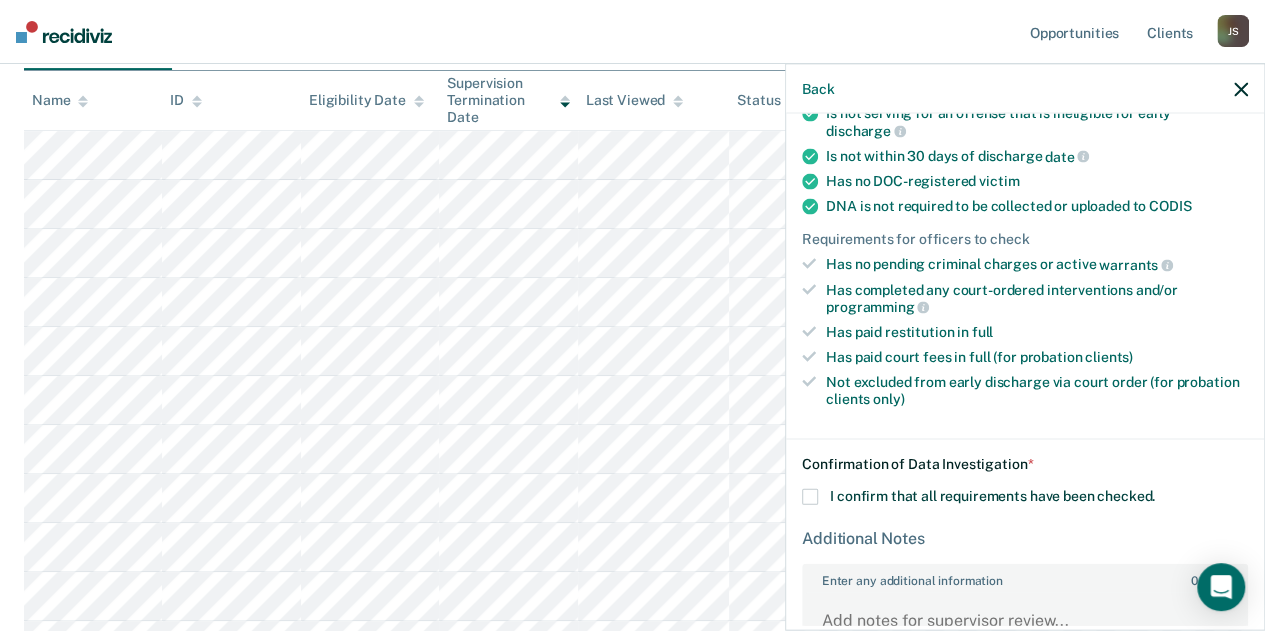 click at bounding box center (810, 497) 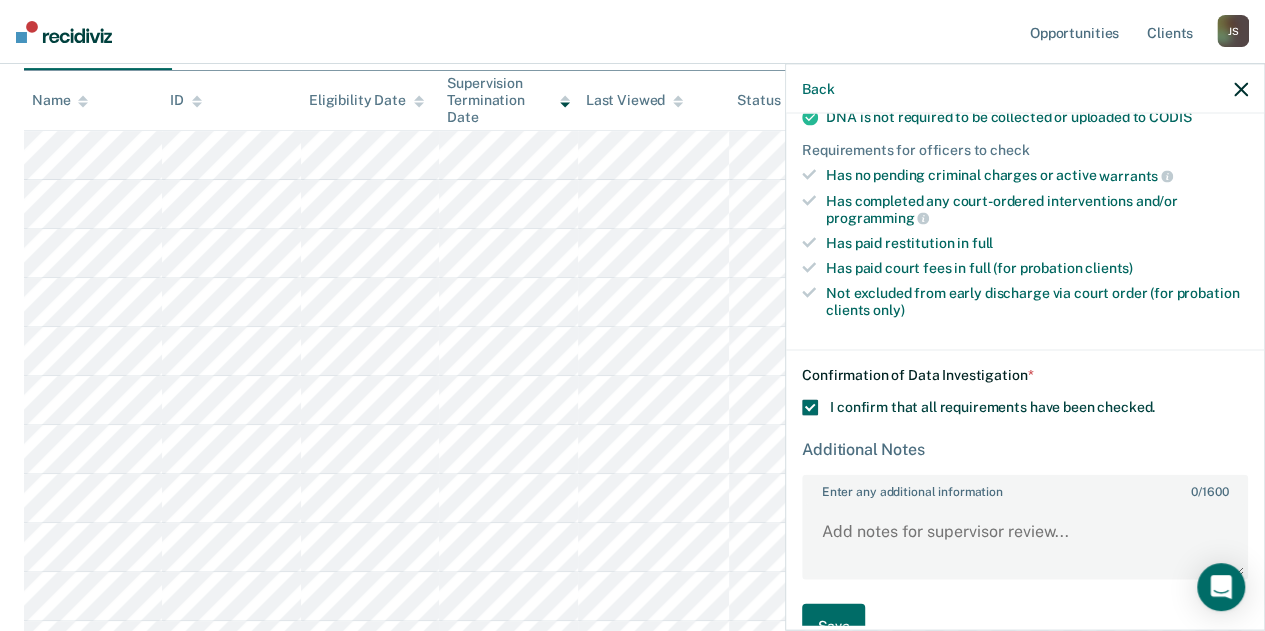 scroll, scrollTop: 509, scrollLeft: 0, axis: vertical 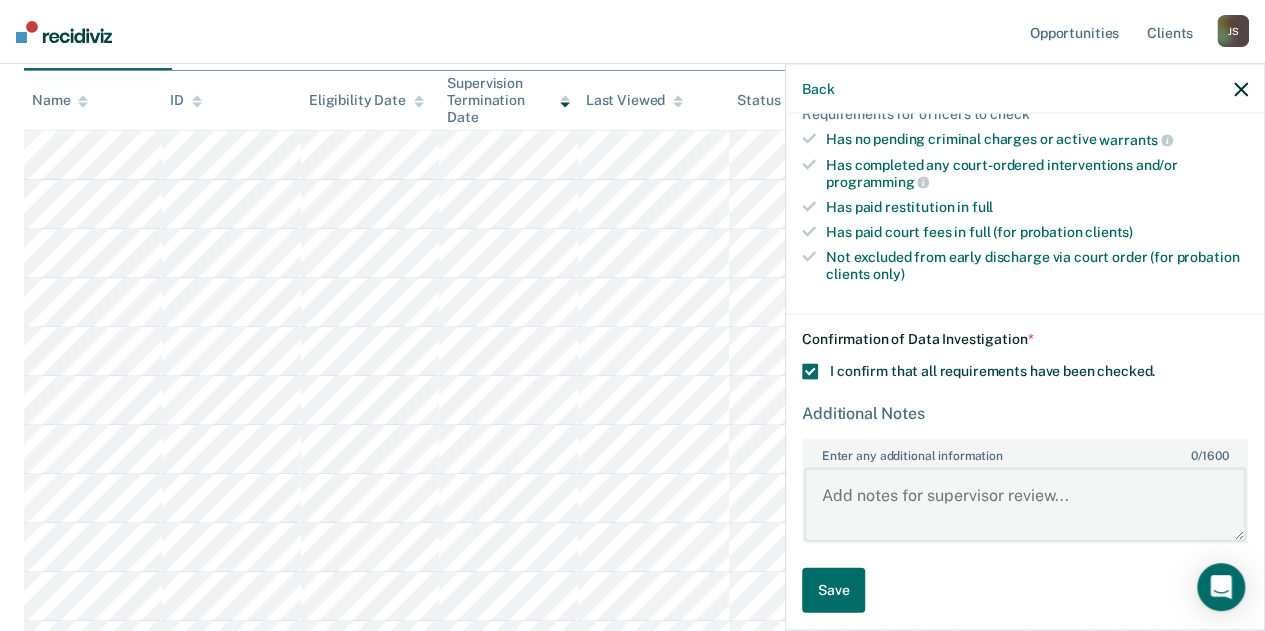 click on "Enter any additional information 0  /  1600" at bounding box center [1025, 504] 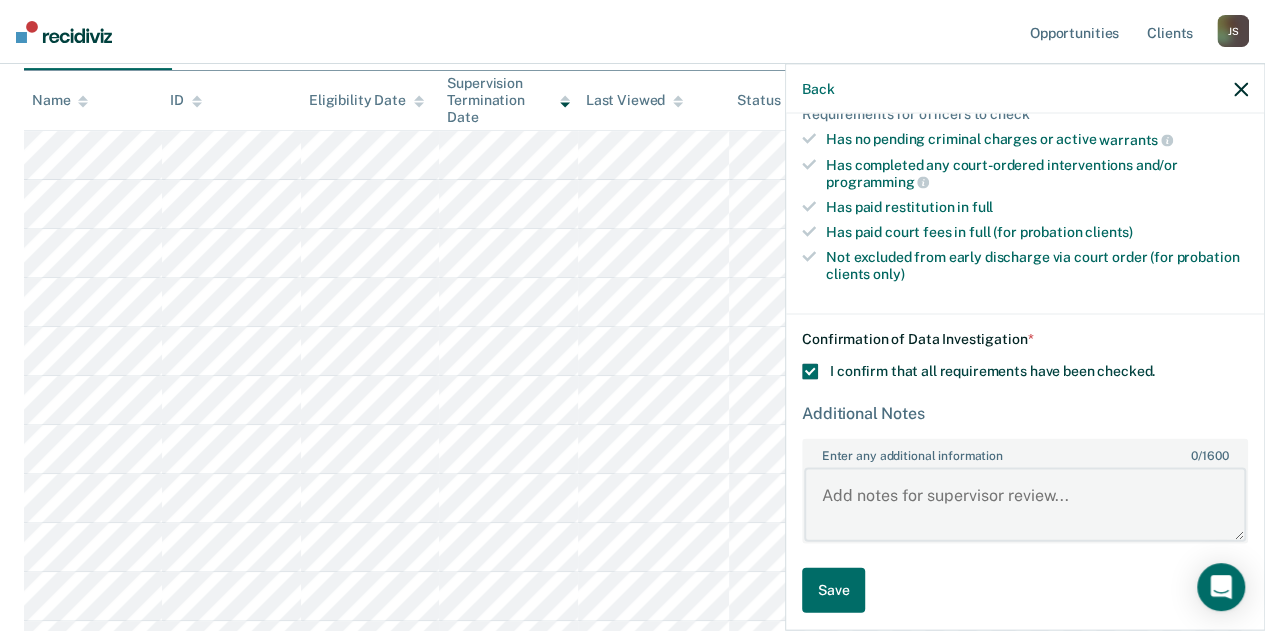 type on "D" 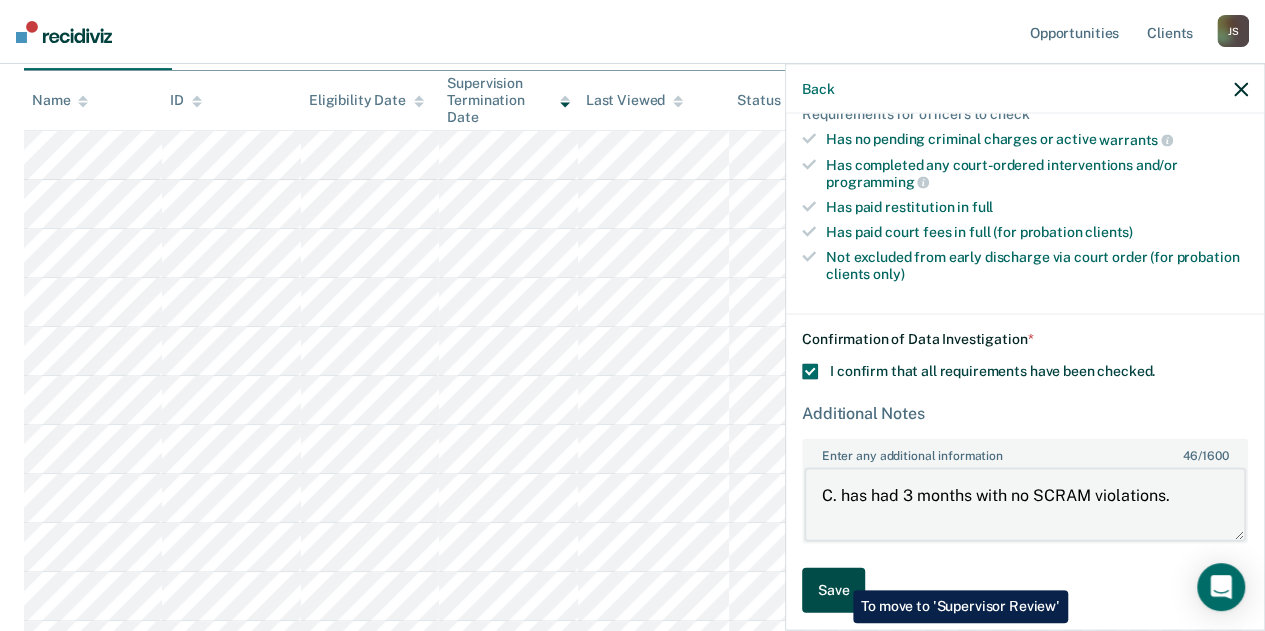 type on "C. has had 3 months with no SCRAM violations." 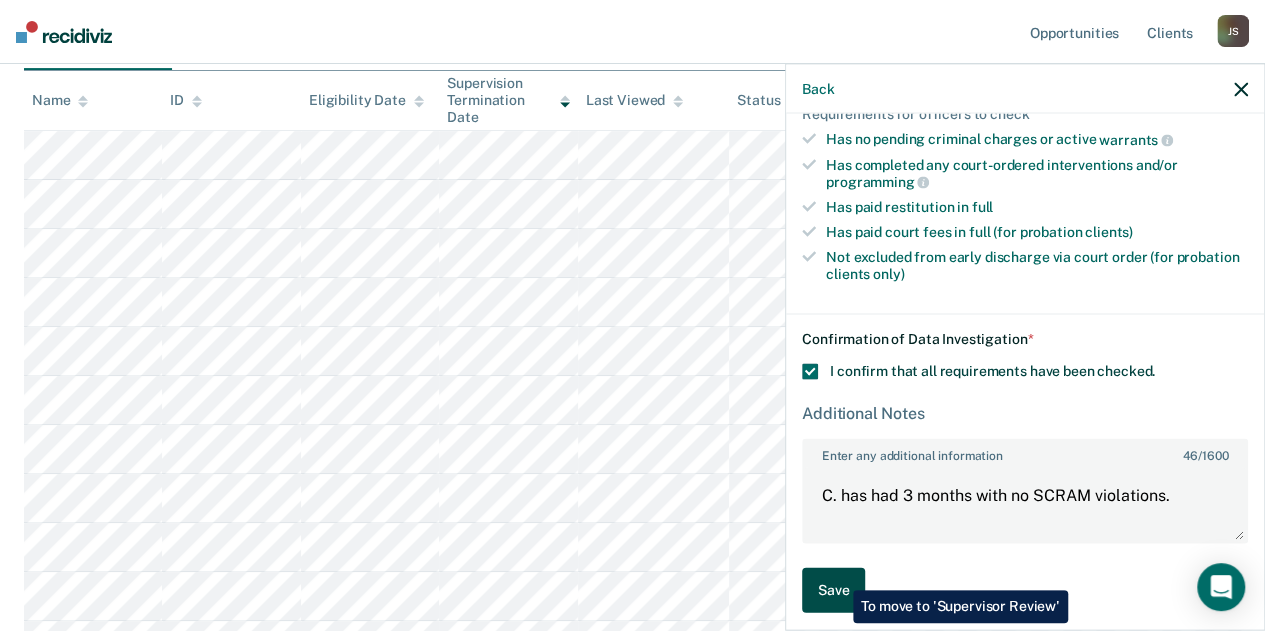 click on "Save" at bounding box center (833, 590) 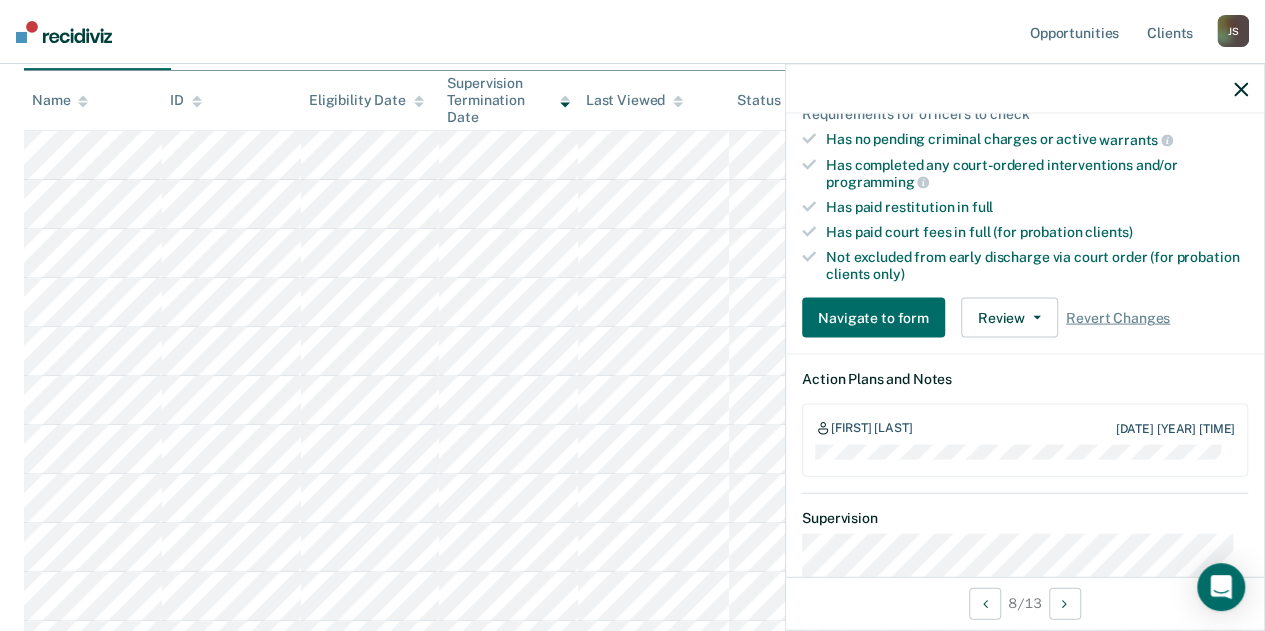 click at bounding box center [1241, 88] 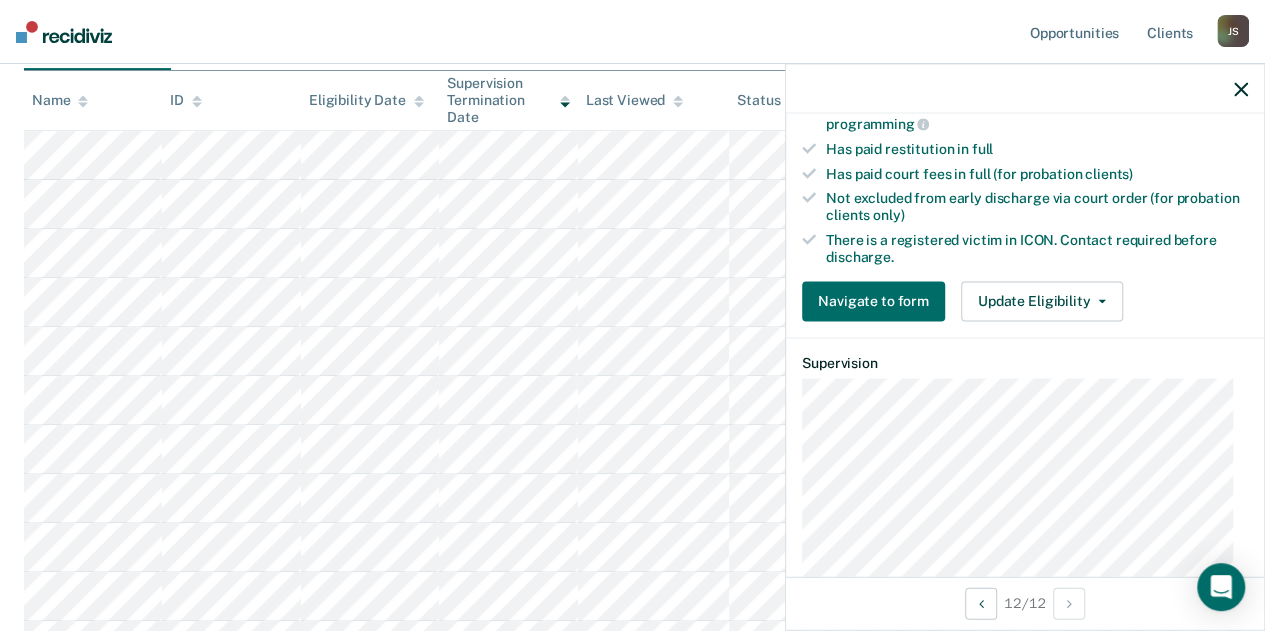 scroll, scrollTop: 566, scrollLeft: 0, axis: vertical 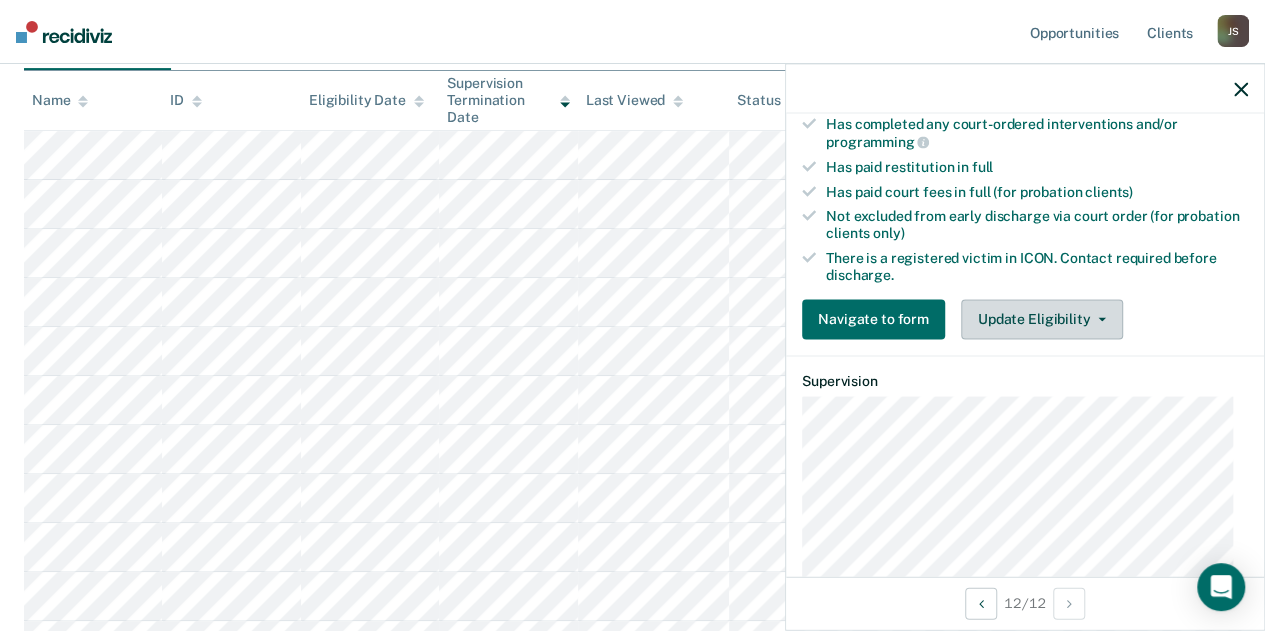 click on "Update Eligibility" at bounding box center (1042, 319) 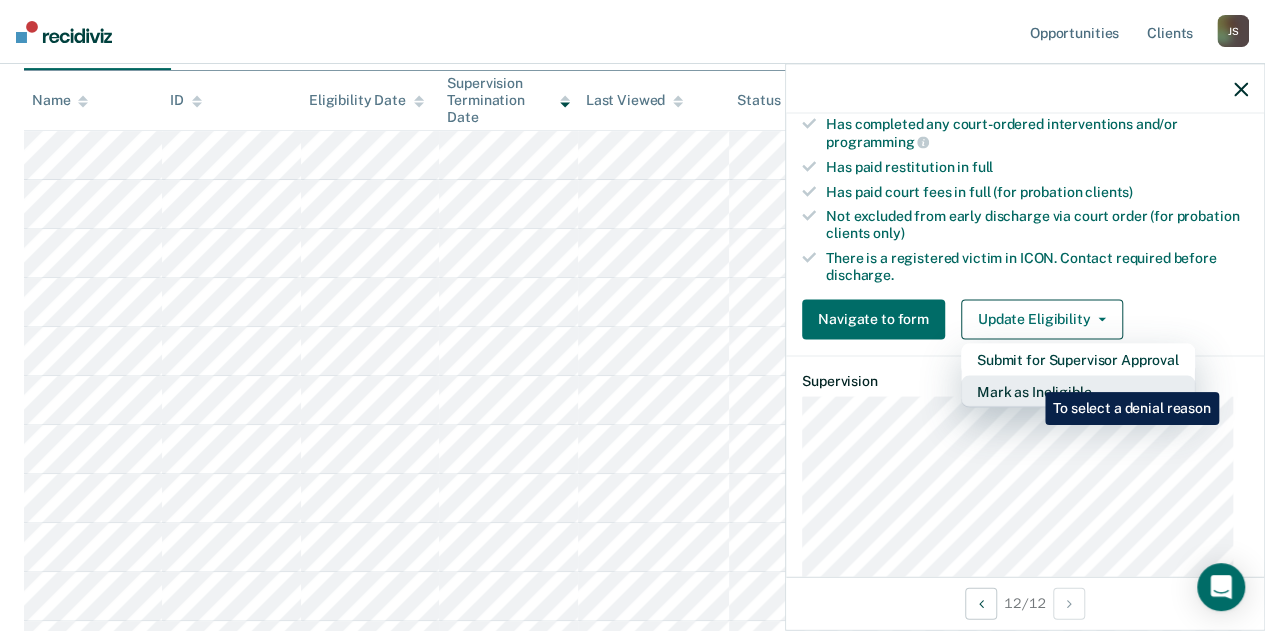 click on "Mark as Ineligible" at bounding box center [1078, 391] 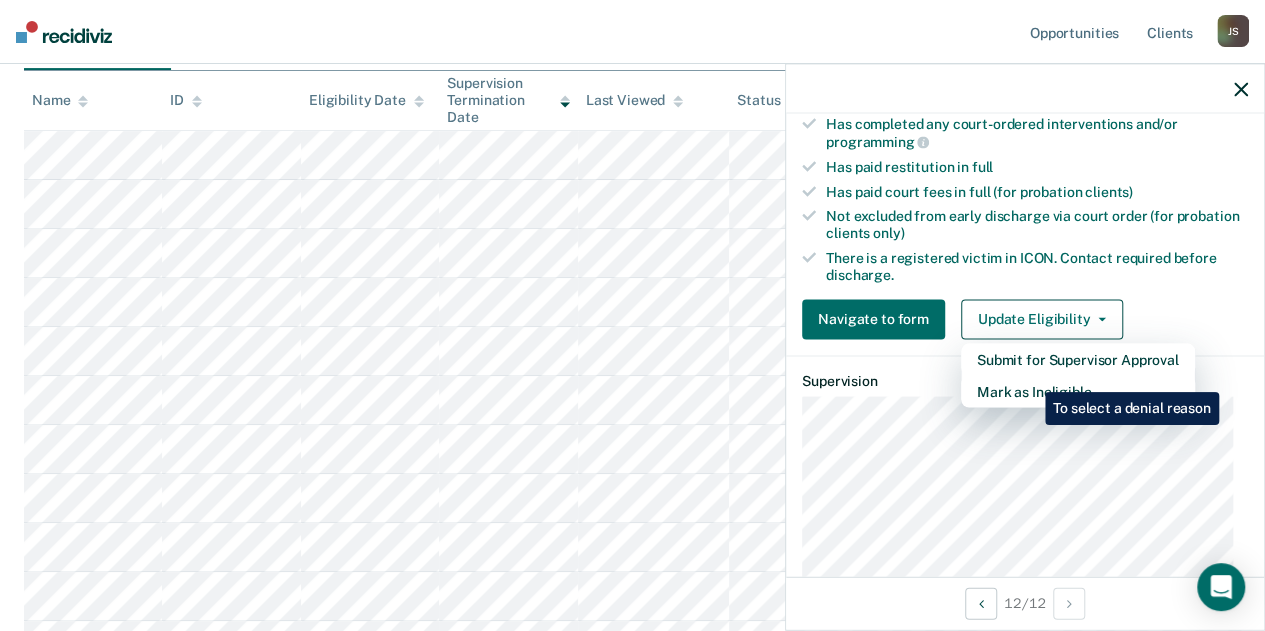 scroll, scrollTop: 370, scrollLeft: 0, axis: vertical 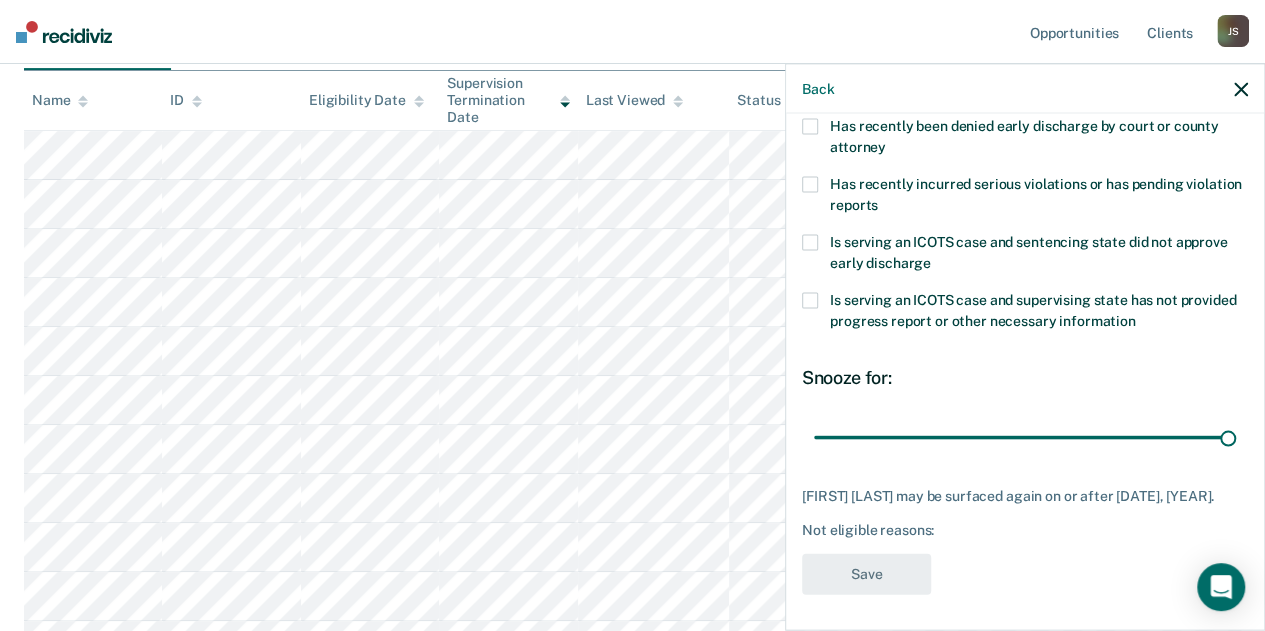 drag, startPoint x: 949, startPoint y: 434, endPoint x: 1223, endPoint y: 443, distance: 274.14777 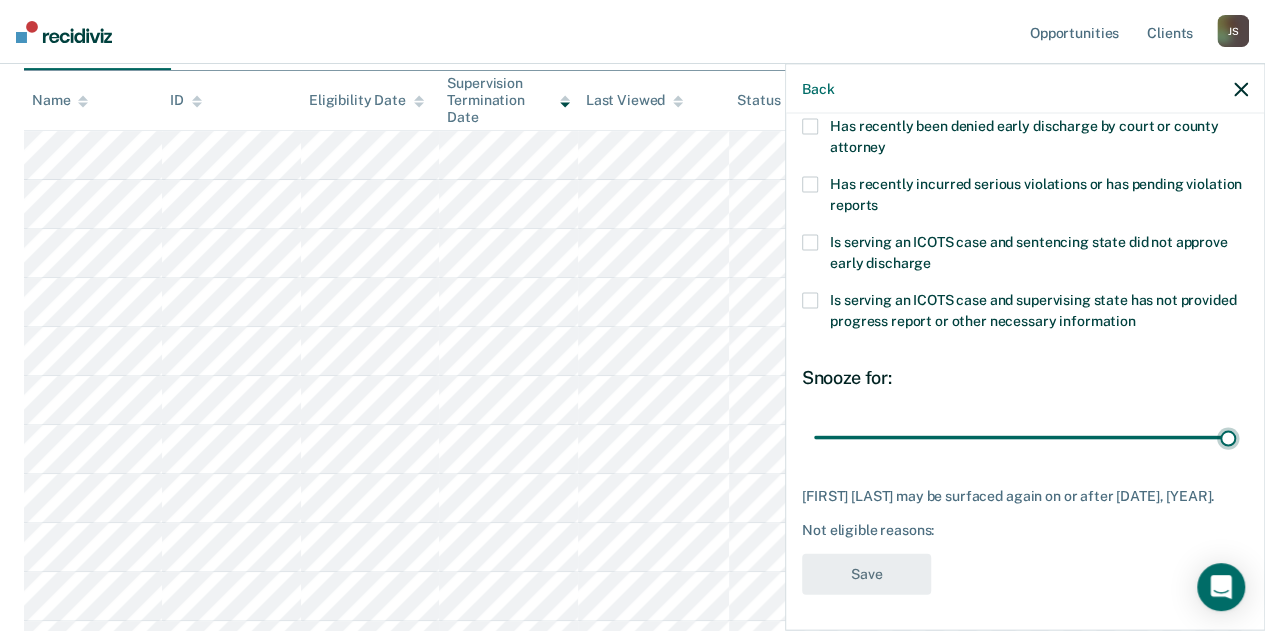 type on "90" 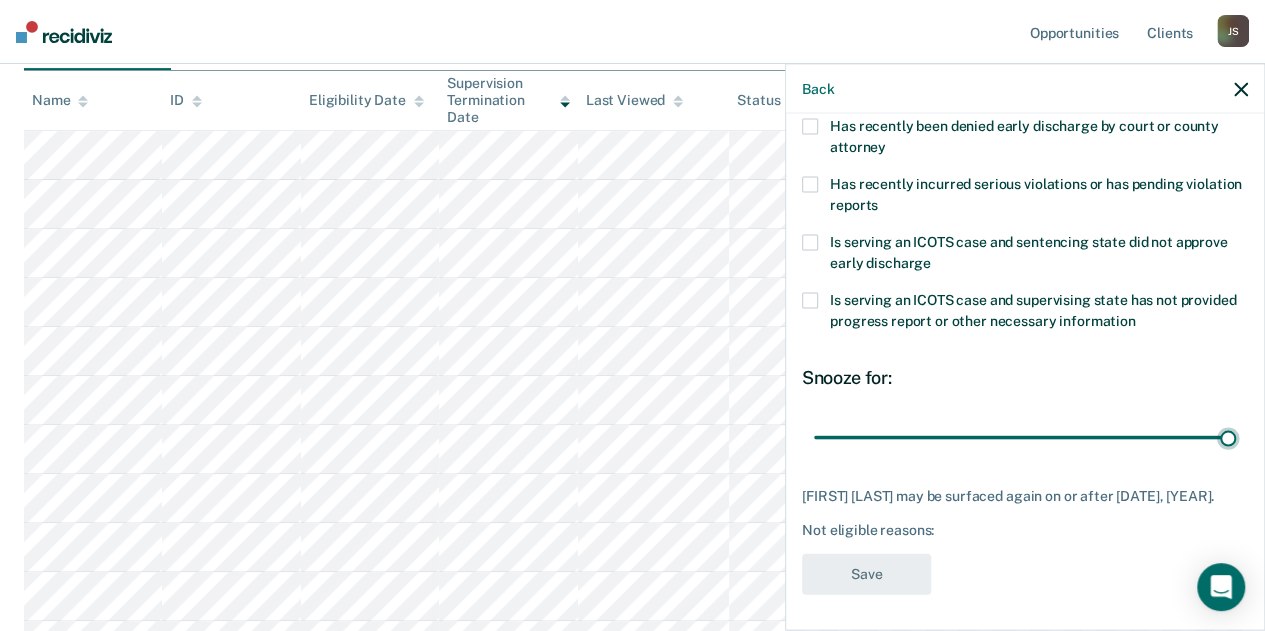 click at bounding box center [1025, 437] 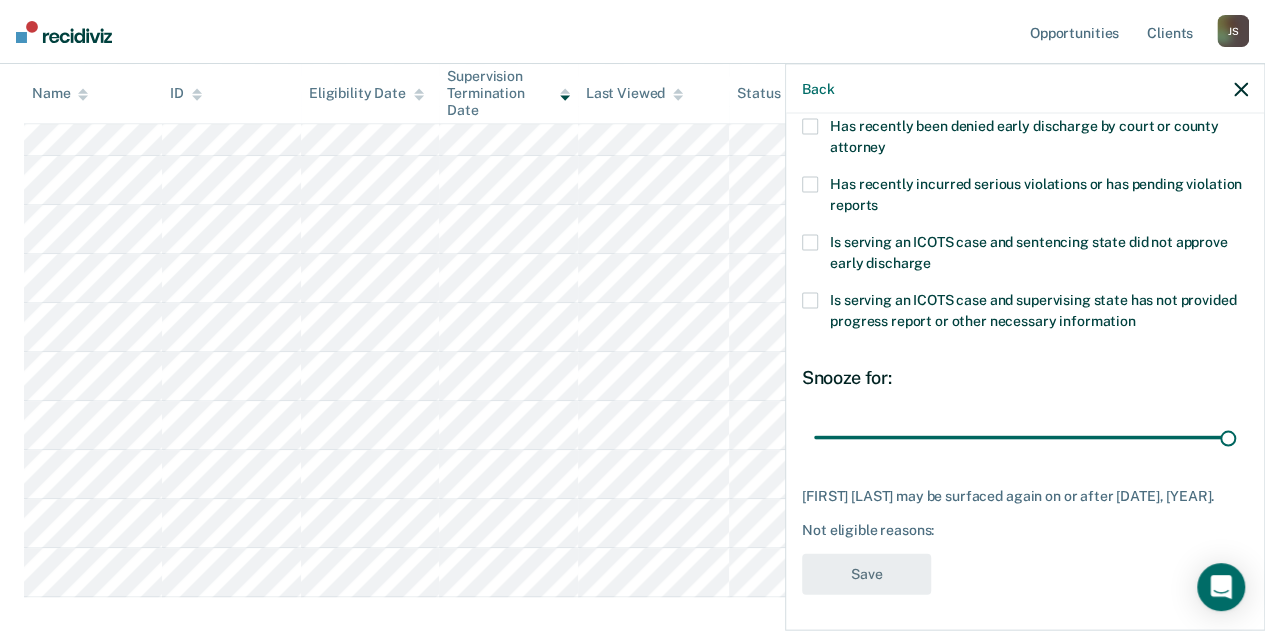 scroll, scrollTop: 391, scrollLeft: 0, axis: vertical 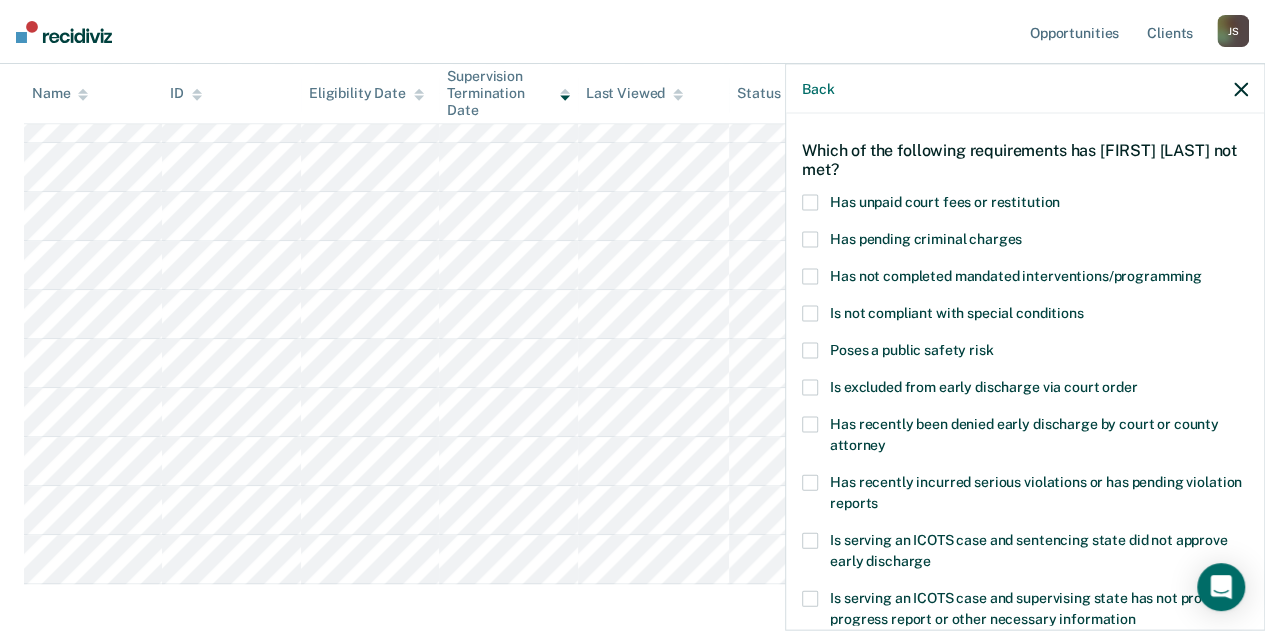 click at bounding box center (810, 203) 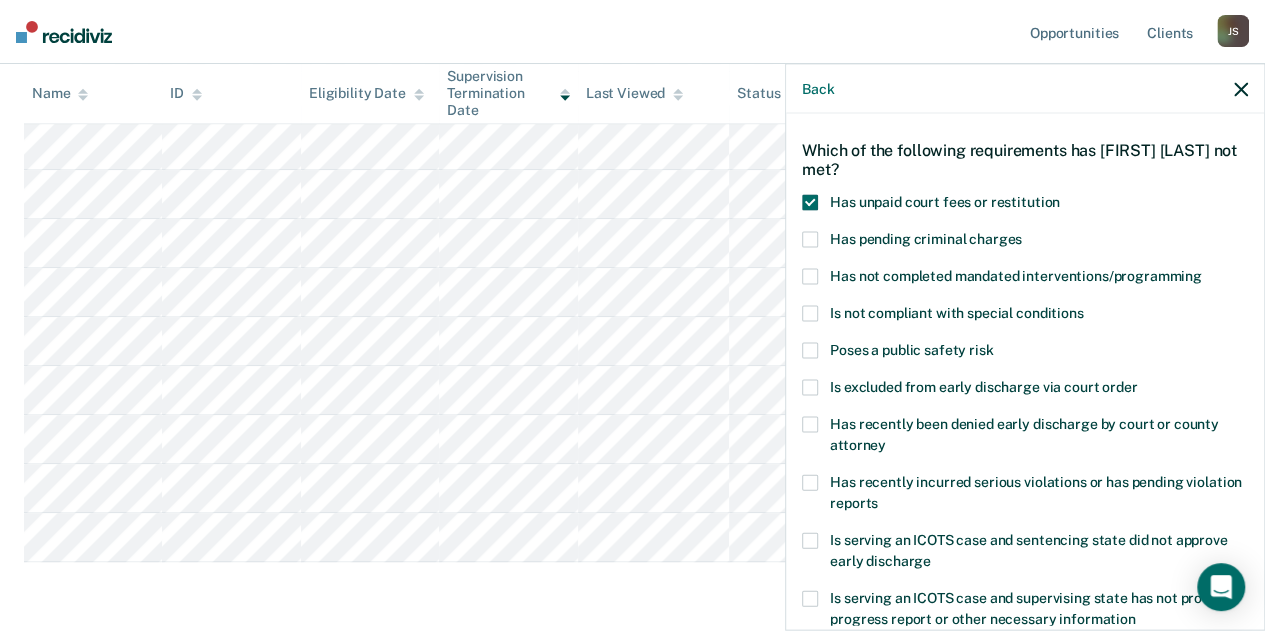 scroll, scrollTop: 486, scrollLeft: 0, axis: vertical 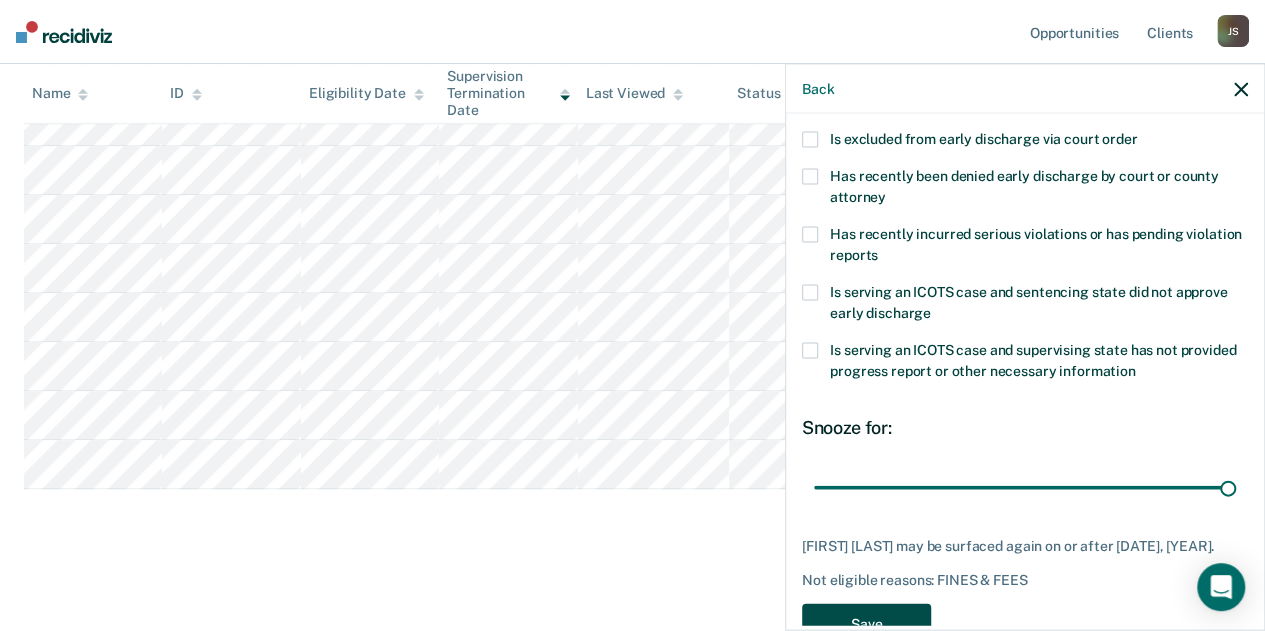 click on "Save" at bounding box center [866, 624] 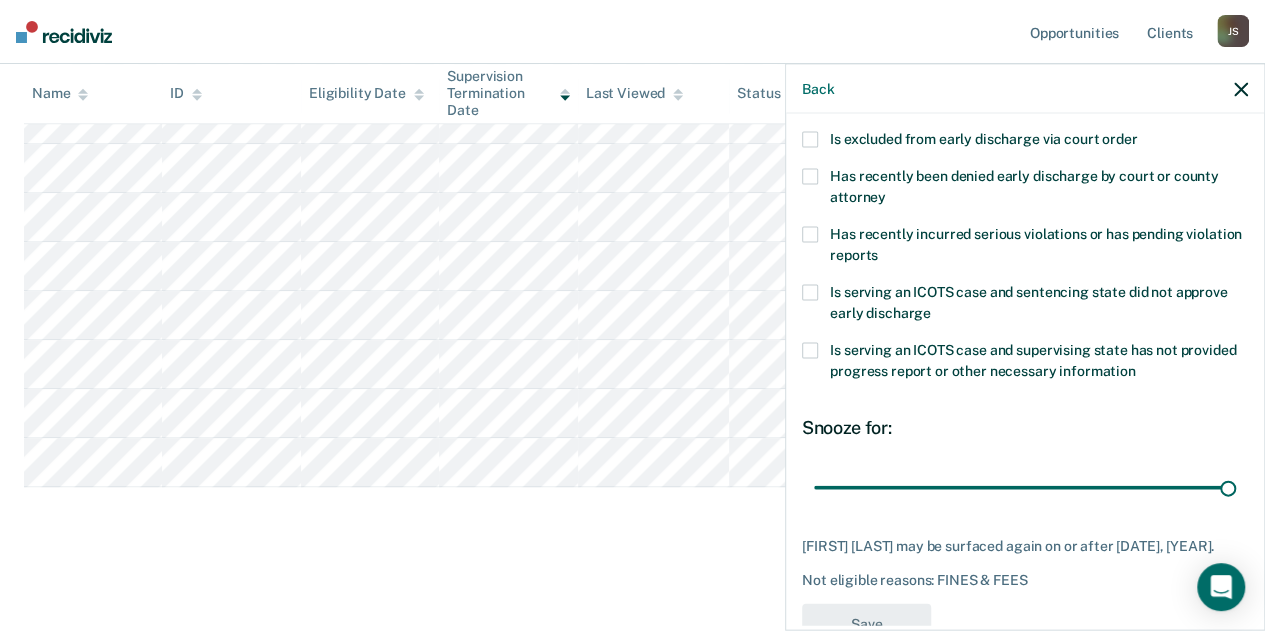 scroll, scrollTop: 437, scrollLeft: 0, axis: vertical 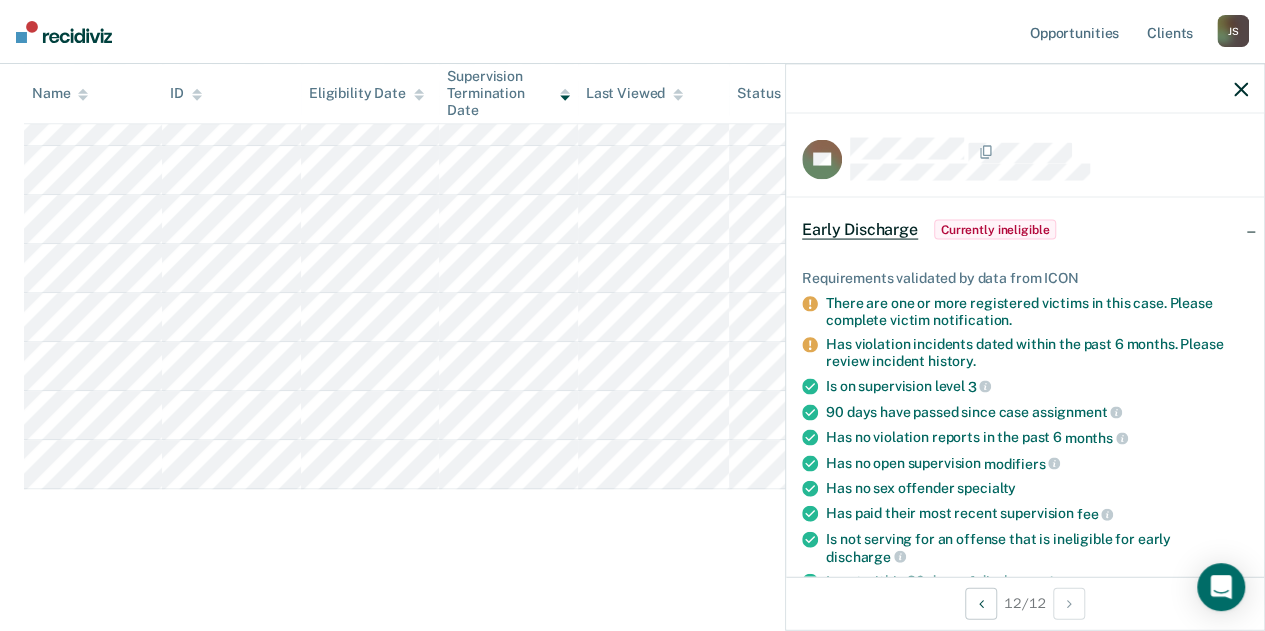 click at bounding box center [1241, 88] 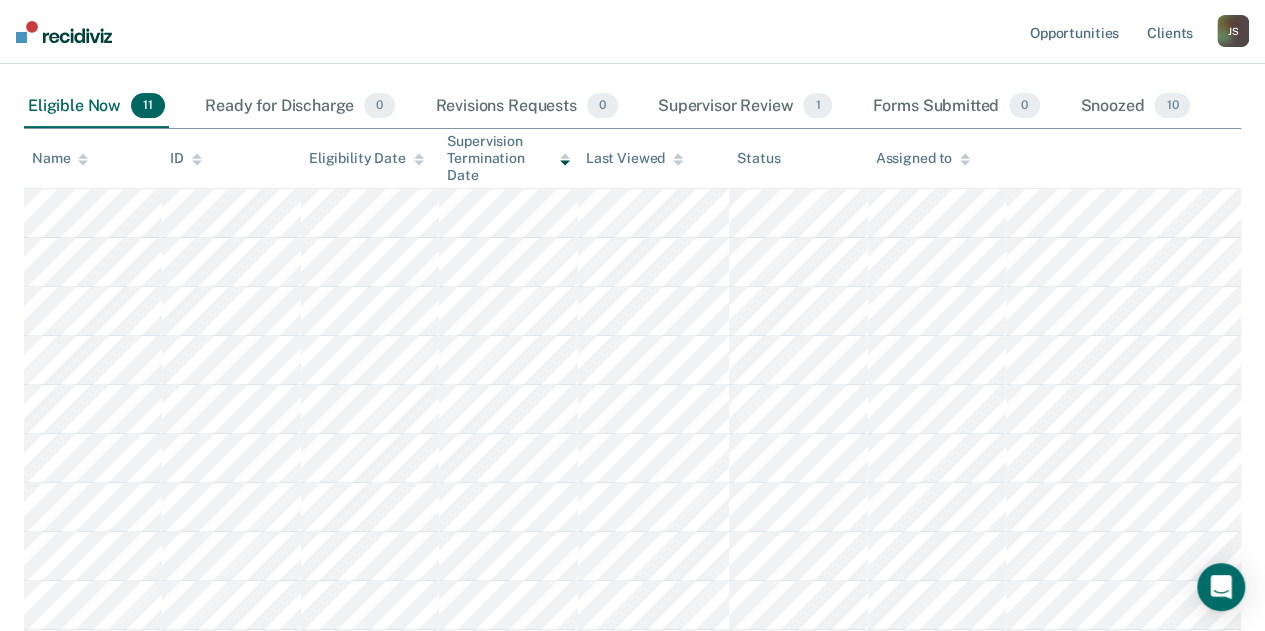 scroll, scrollTop: 204, scrollLeft: 0, axis: vertical 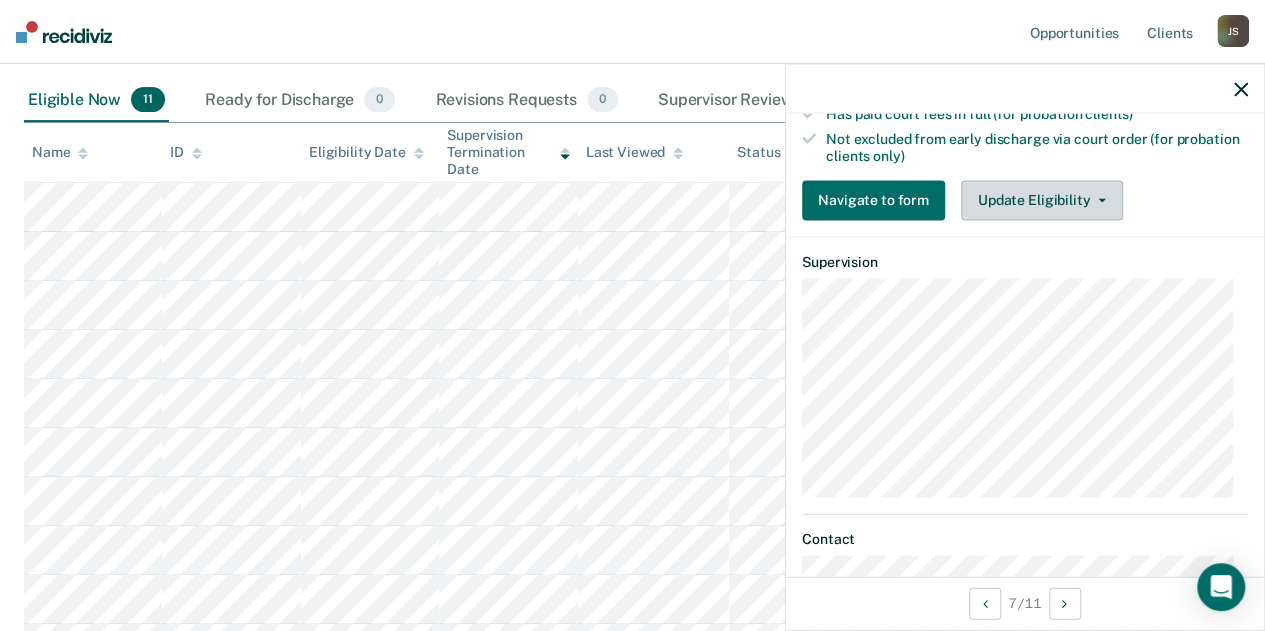 click on "Update Eligibility" at bounding box center [1042, 200] 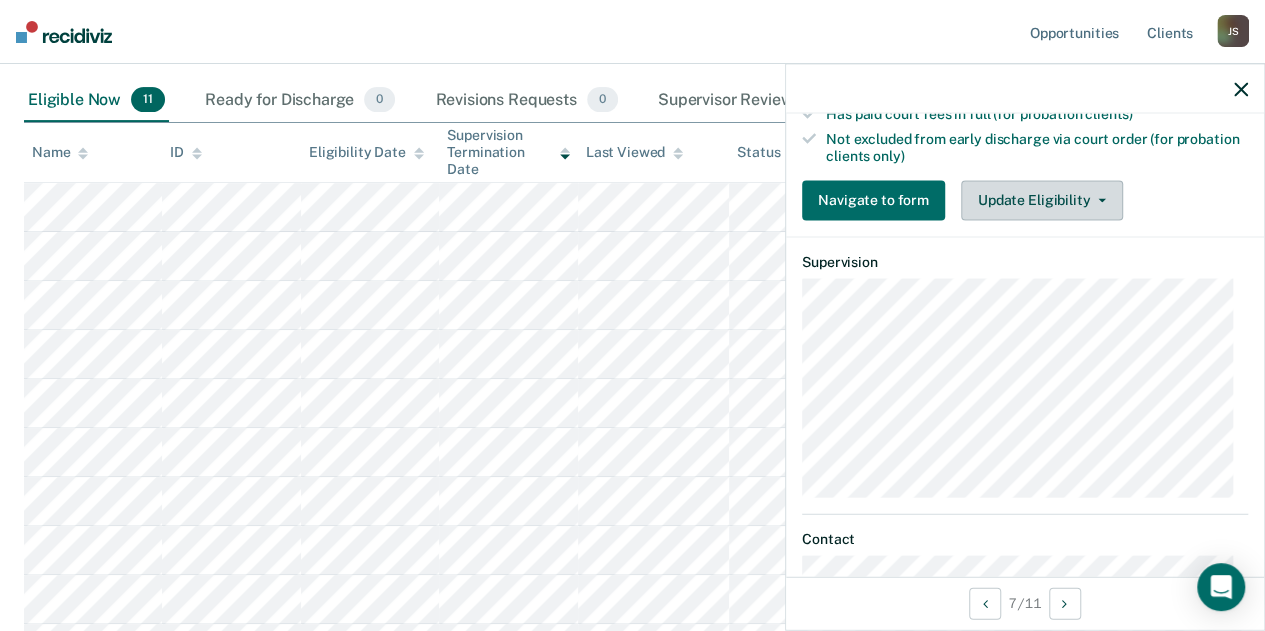 click on "Update Eligibility" at bounding box center [1042, 200] 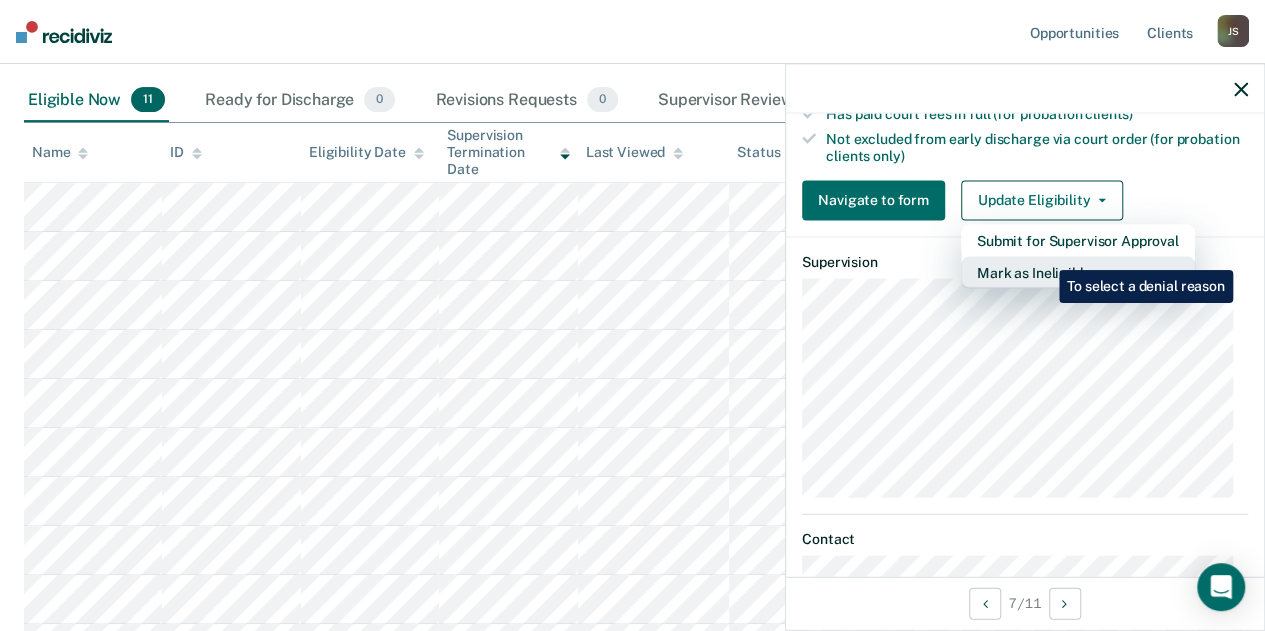click on "Mark as Ineligible" at bounding box center [1078, 272] 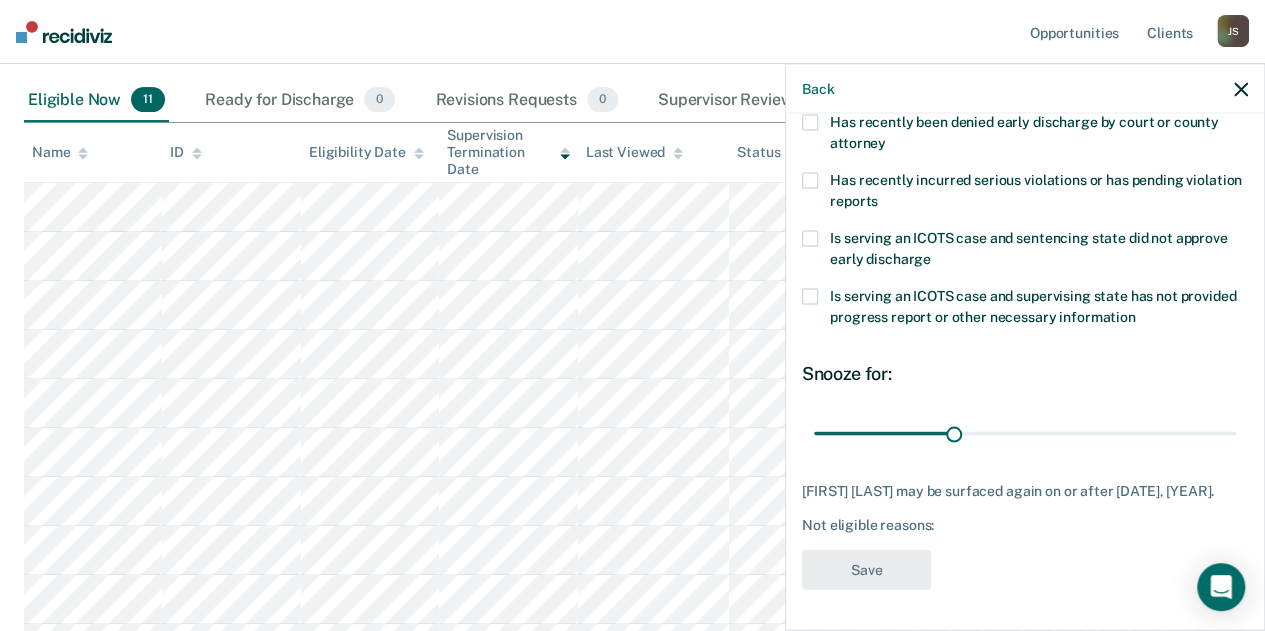 scroll, scrollTop: 370, scrollLeft: 0, axis: vertical 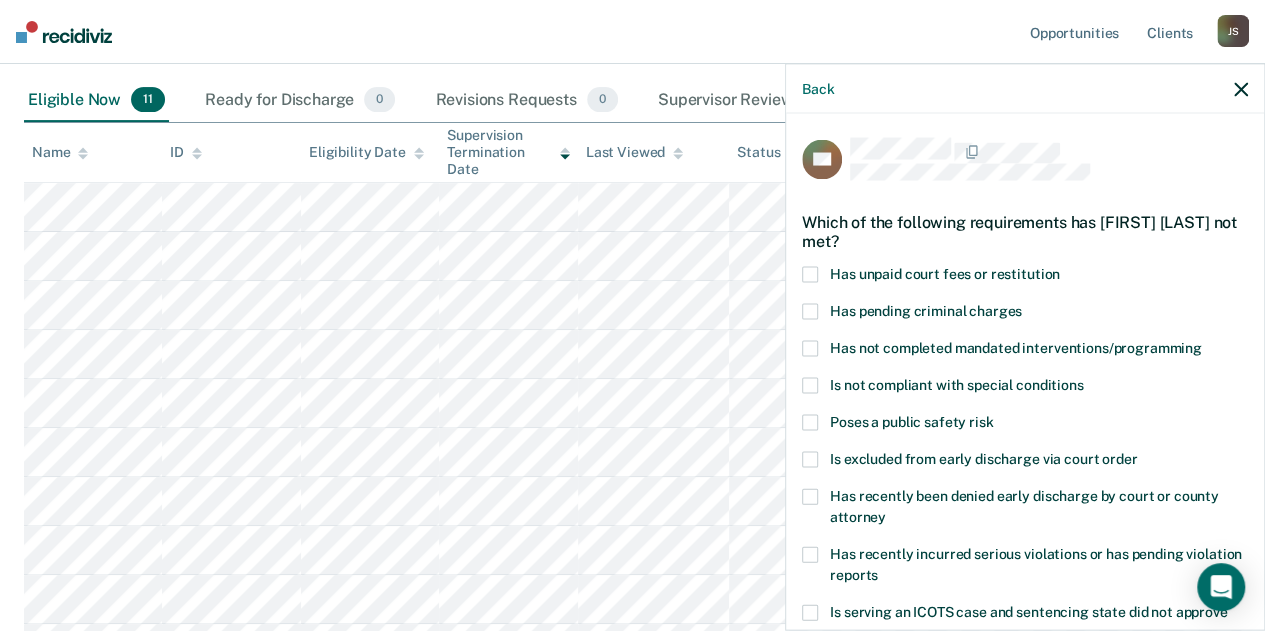 click at bounding box center (810, 275) 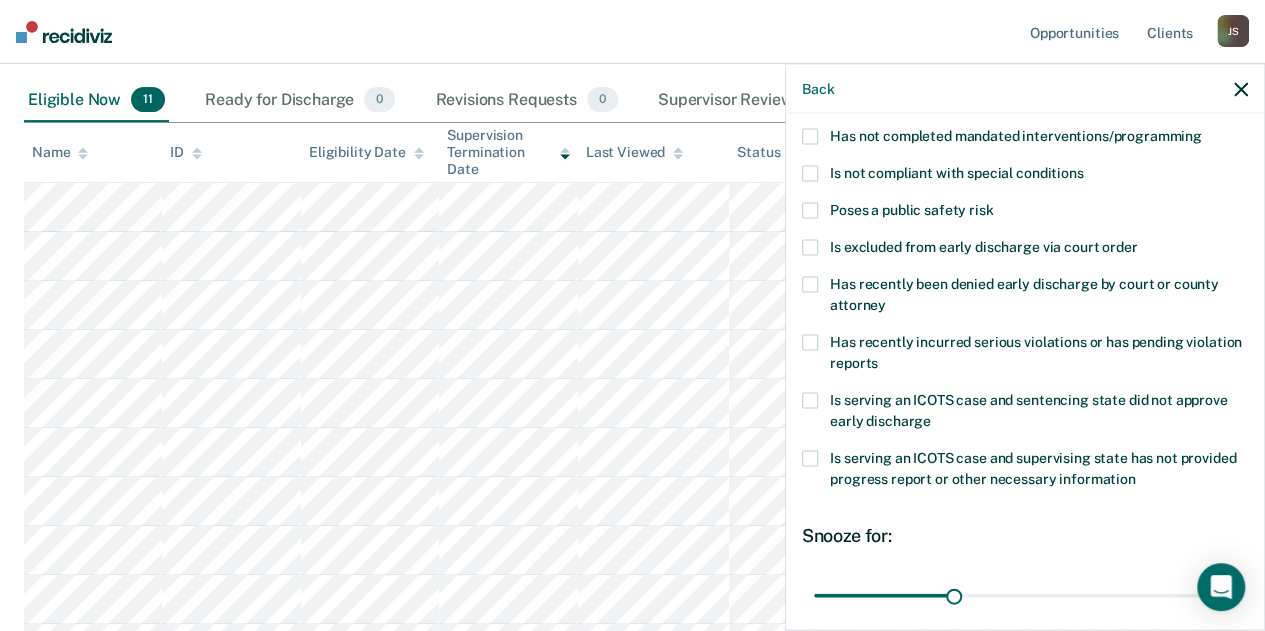 scroll, scrollTop: 370, scrollLeft: 0, axis: vertical 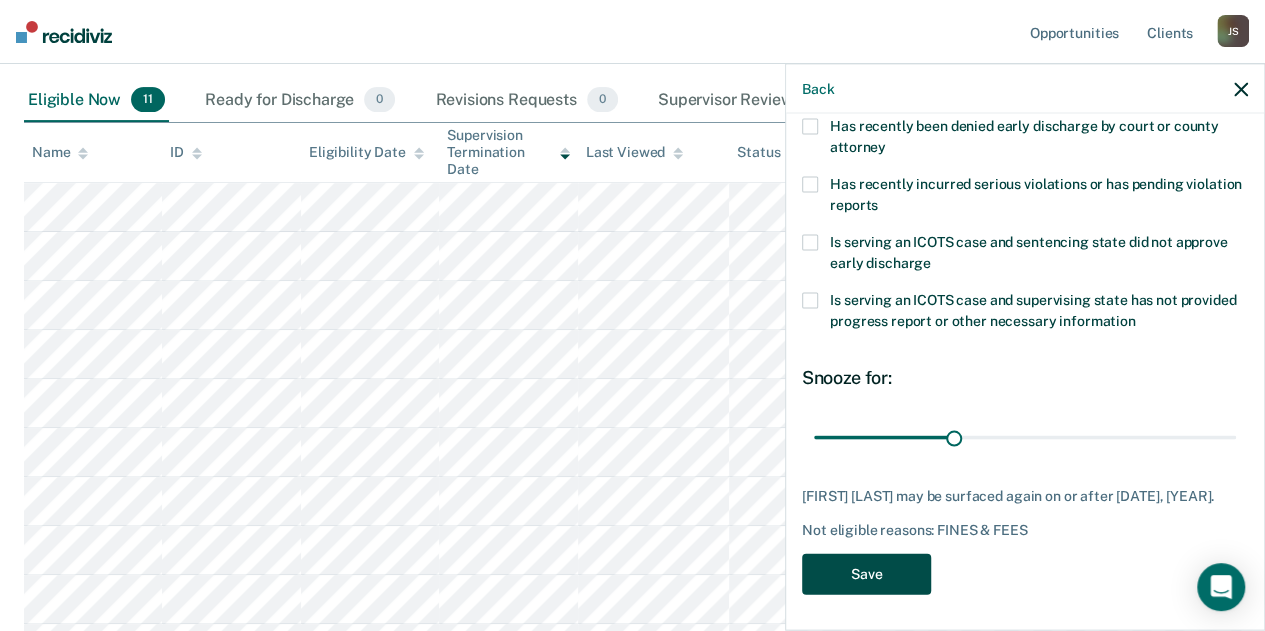 click on "Save" at bounding box center [866, 574] 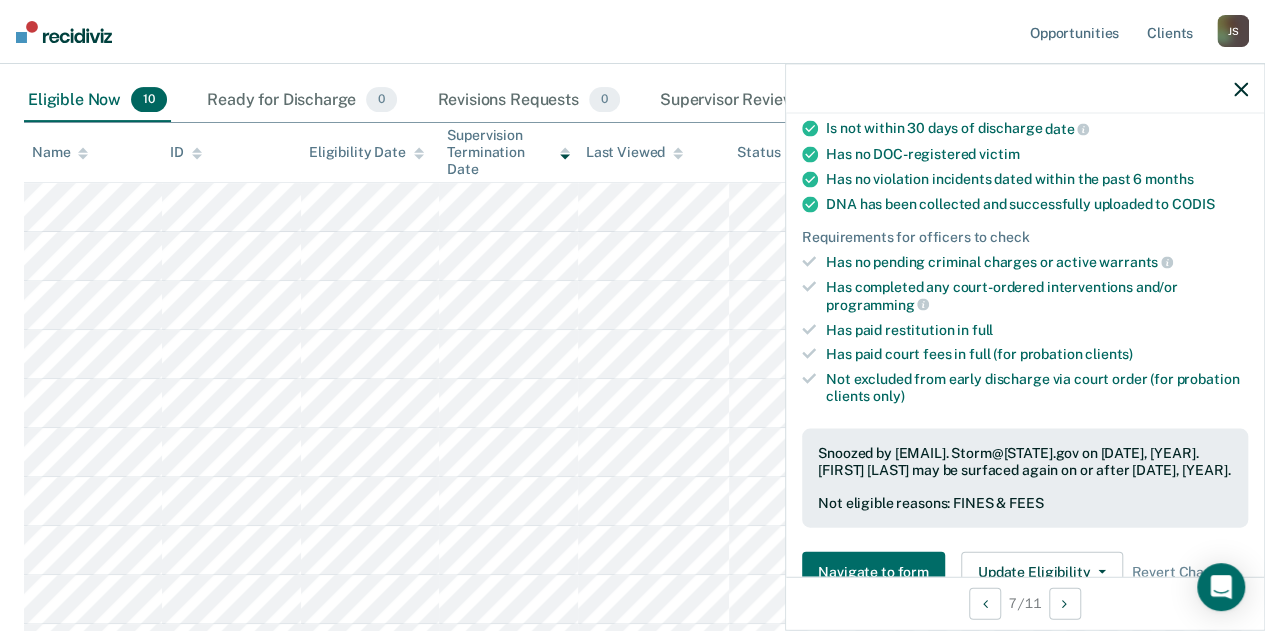 click 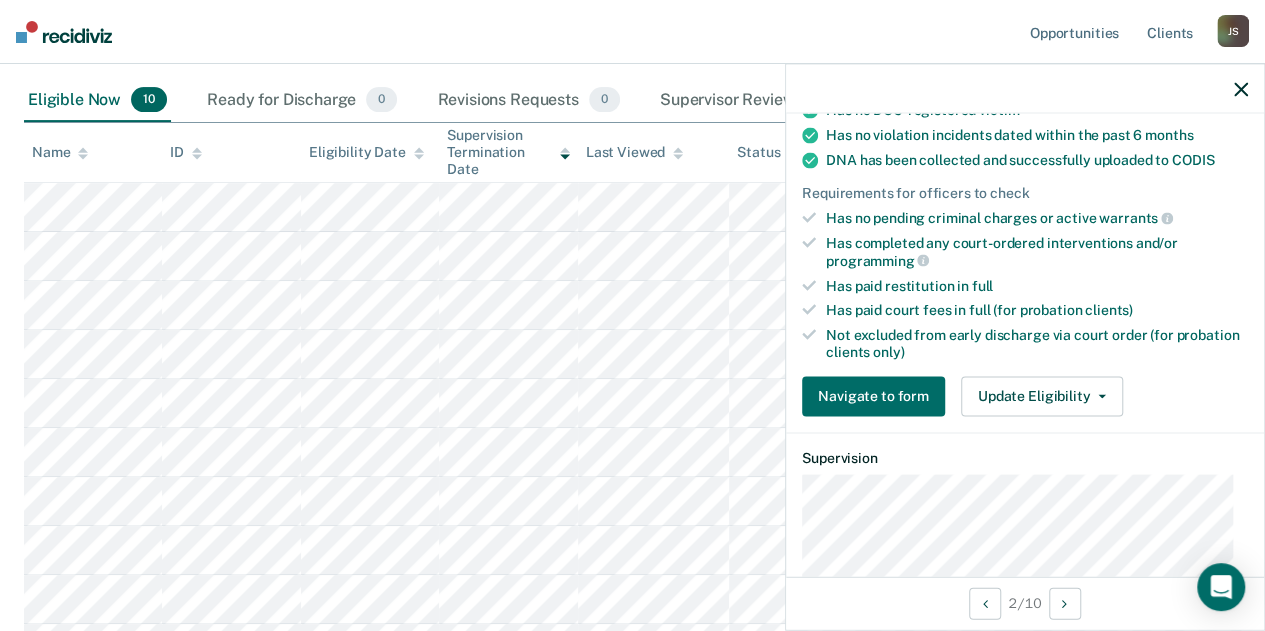 scroll, scrollTop: 428, scrollLeft: 0, axis: vertical 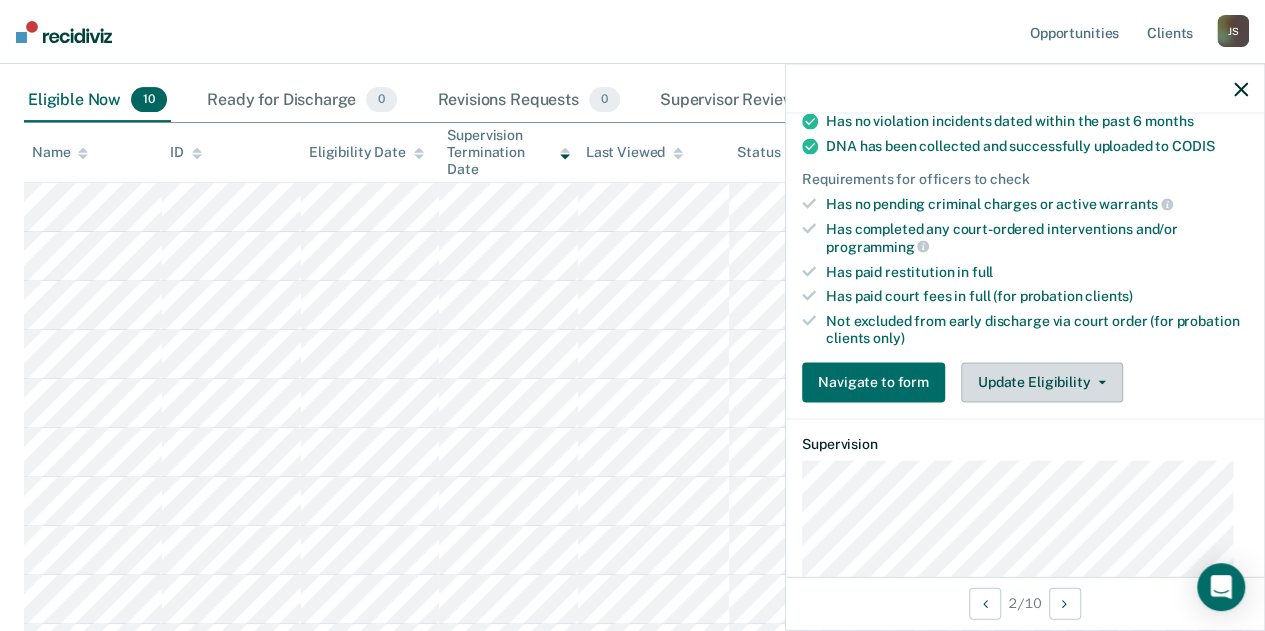 click on "Update Eligibility" at bounding box center [1042, 382] 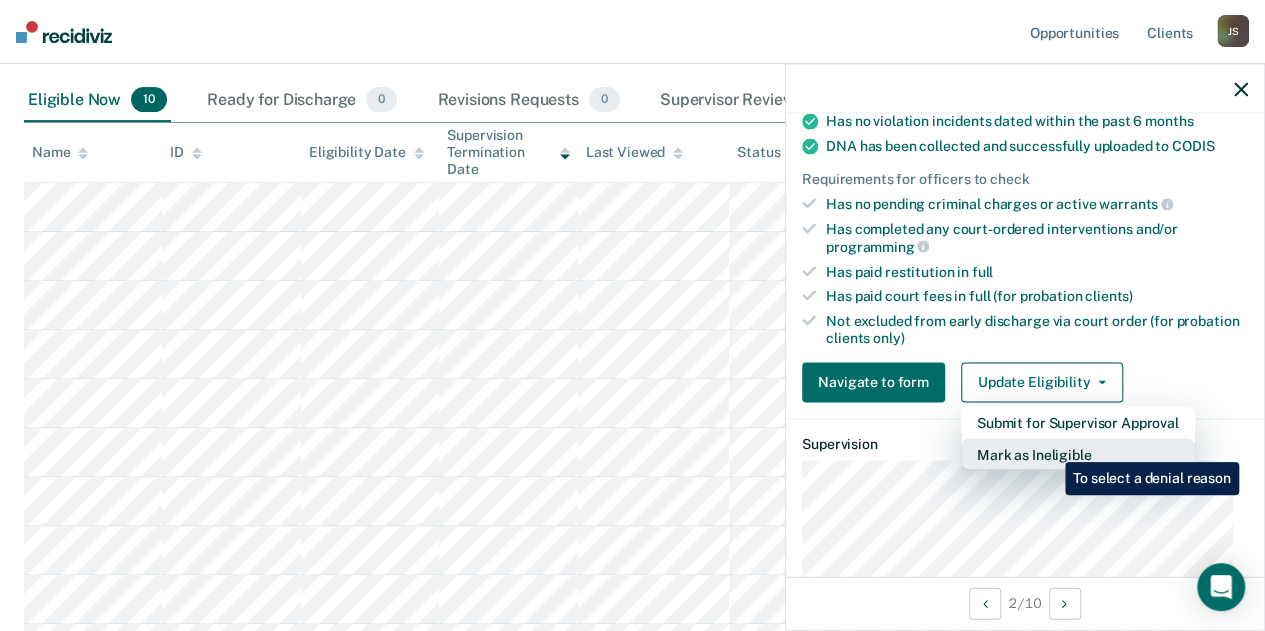 click on "Mark as Ineligible" at bounding box center (1078, 454) 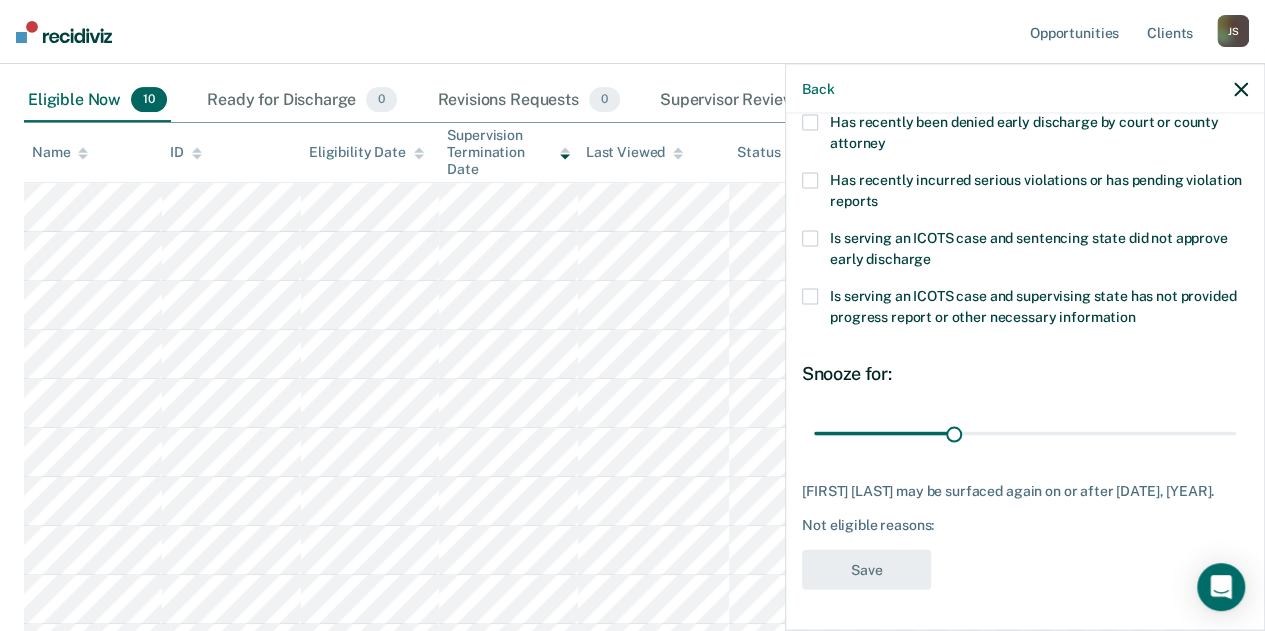 scroll, scrollTop: 370, scrollLeft: 0, axis: vertical 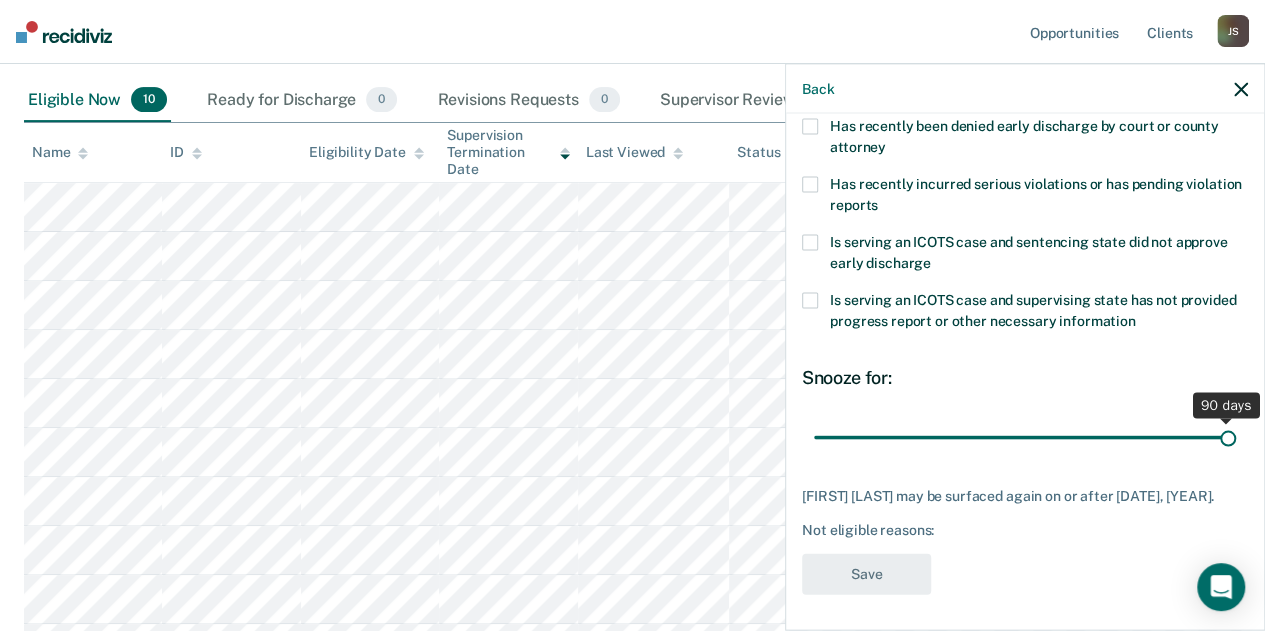 drag, startPoint x: 949, startPoint y: 437, endPoint x: 1222, endPoint y: 455, distance: 273.59277 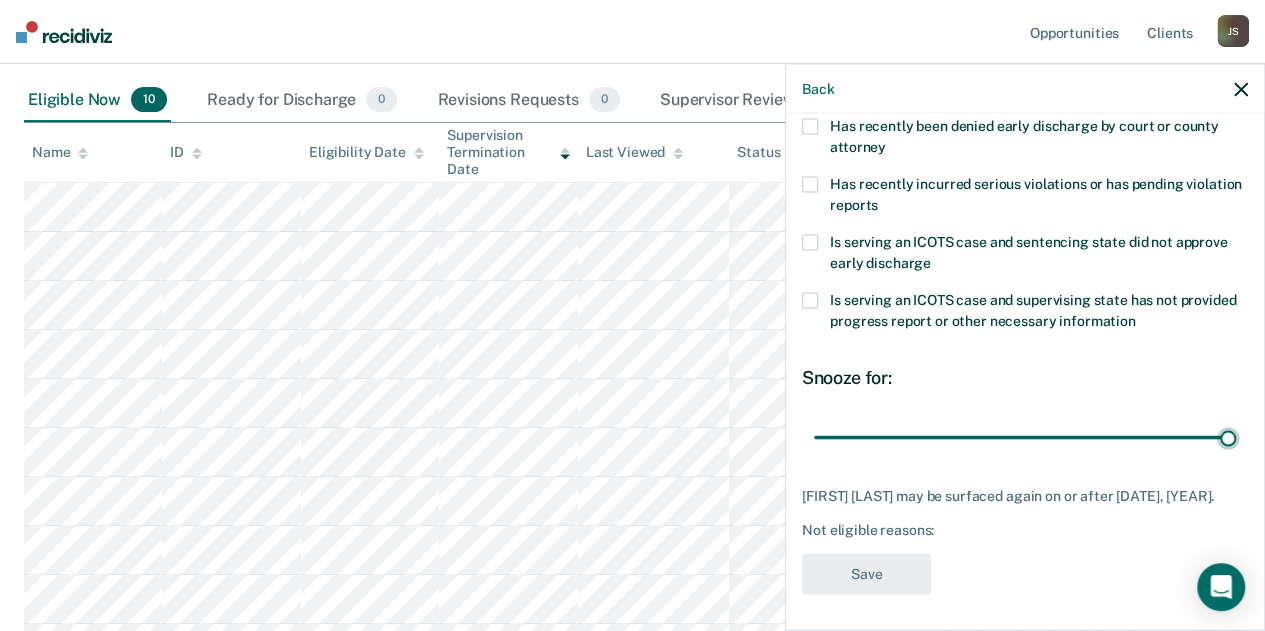 type on "90" 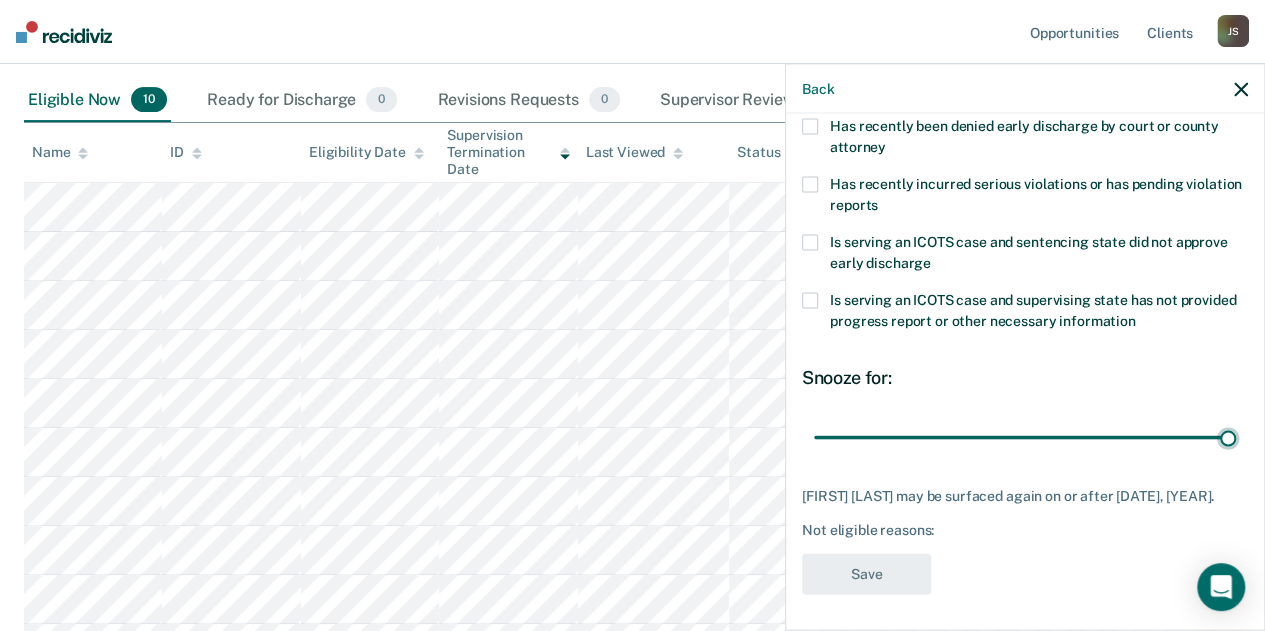 click at bounding box center (1025, 437) 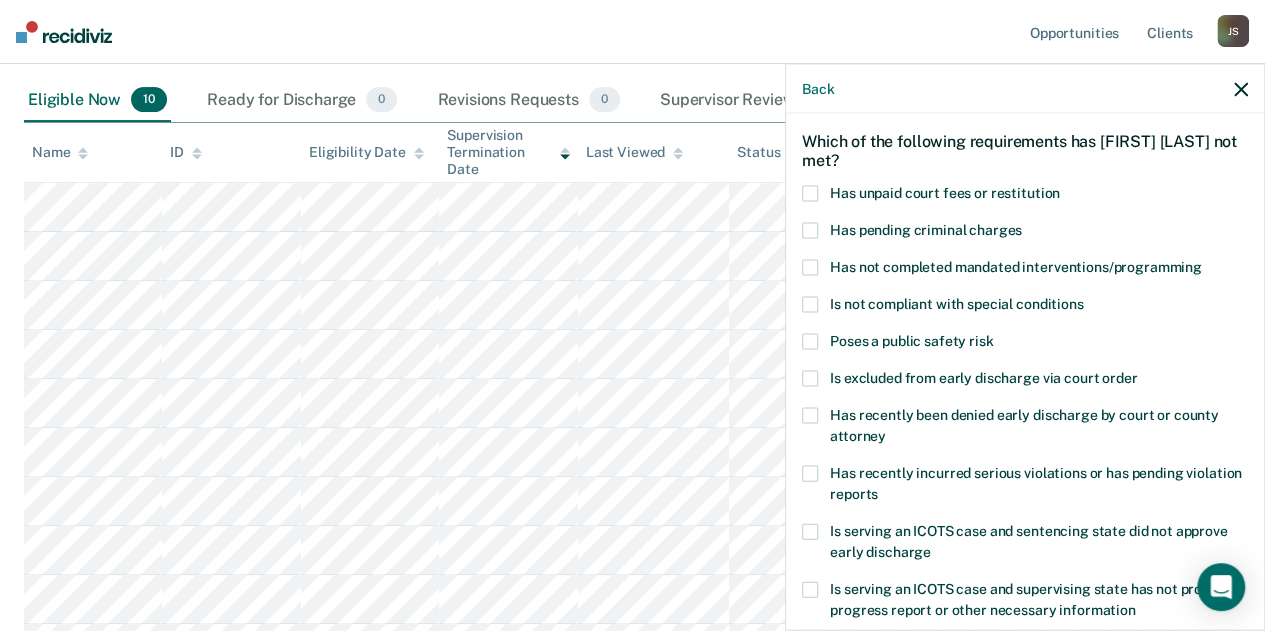 scroll, scrollTop: 0, scrollLeft: 0, axis: both 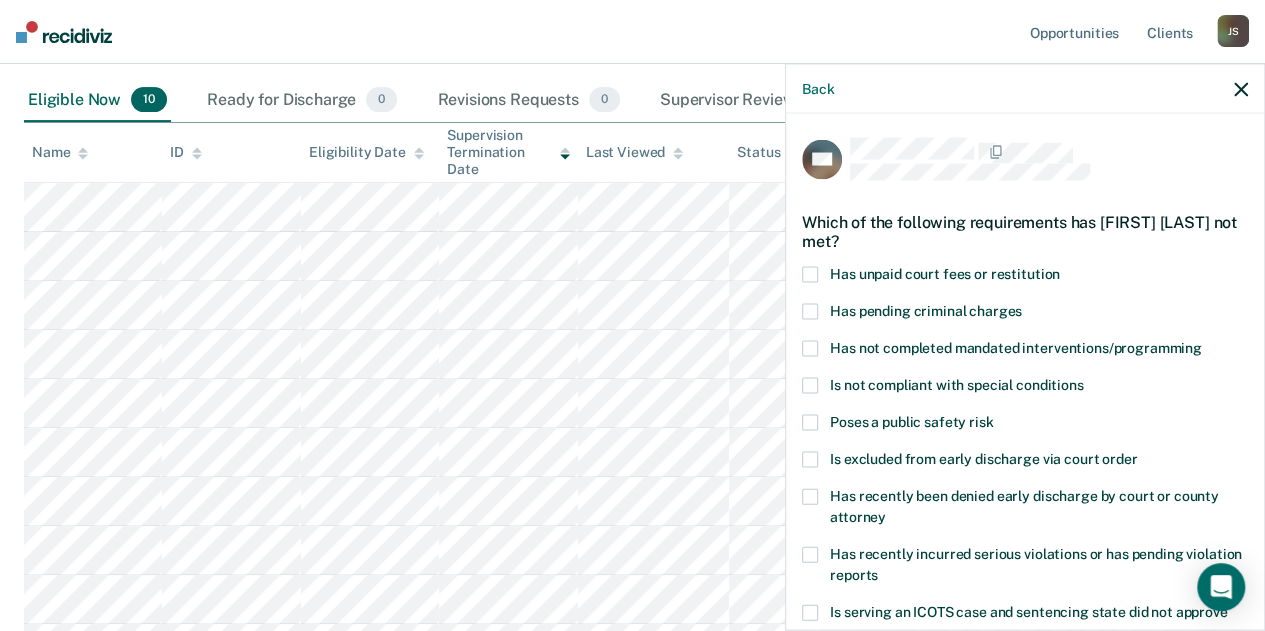 click at bounding box center [810, 275] 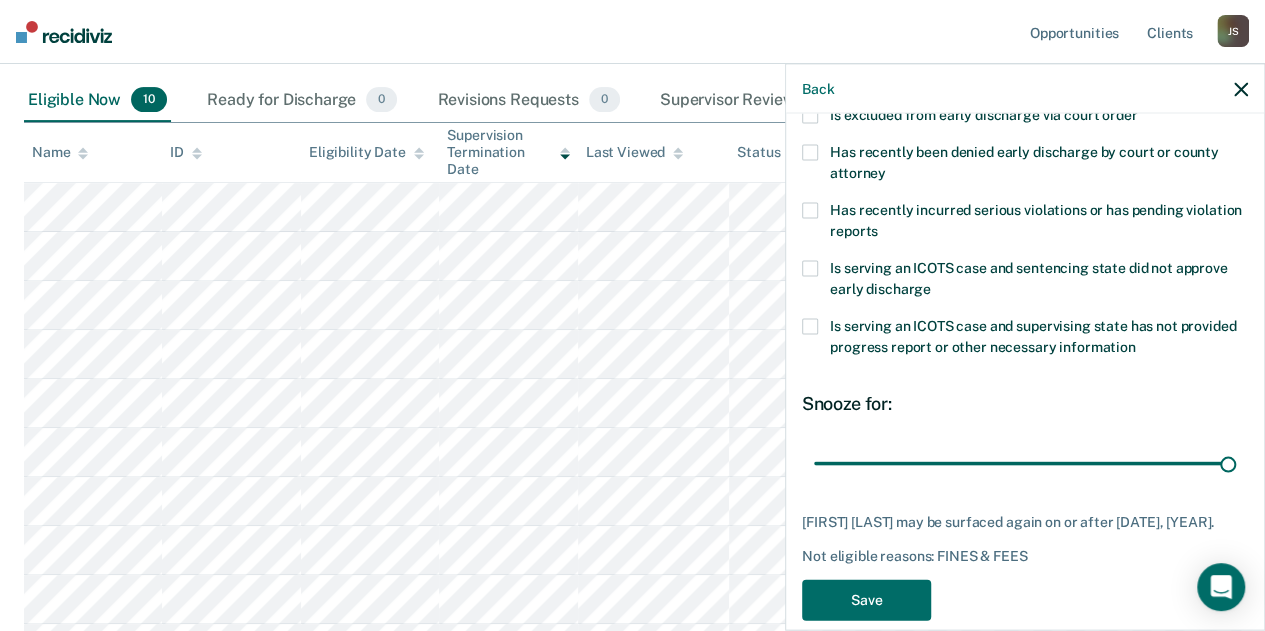 scroll, scrollTop: 356, scrollLeft: 0, axis: vertical 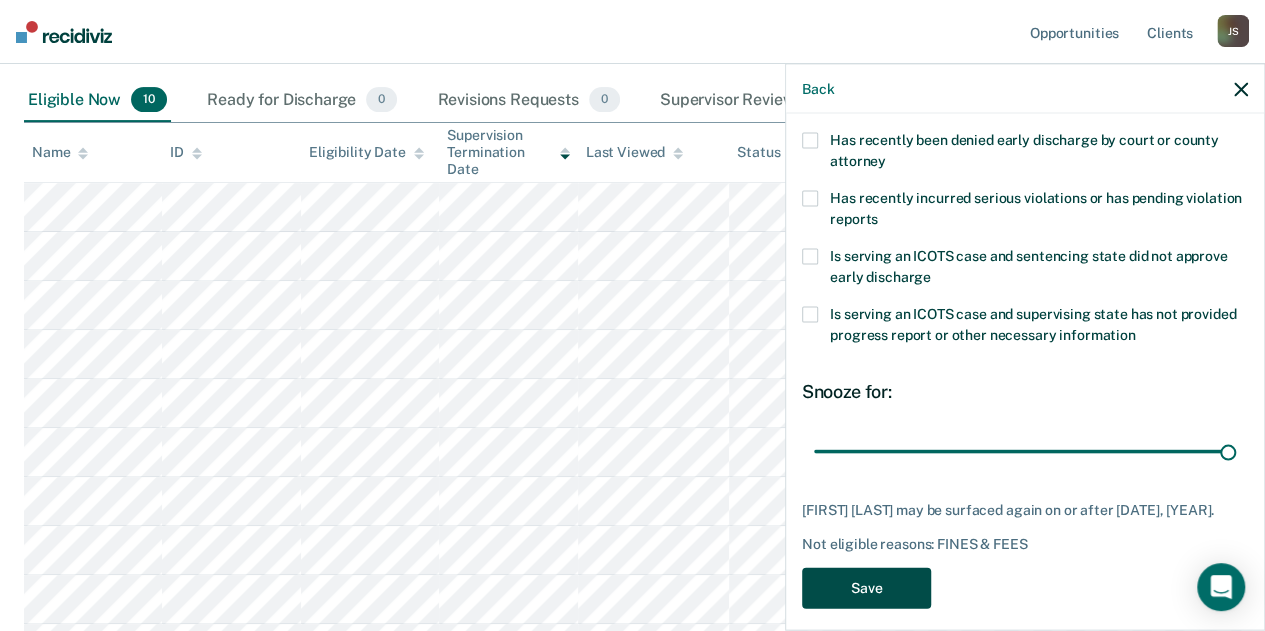 click on "Save" at bounding box center [866, 588] 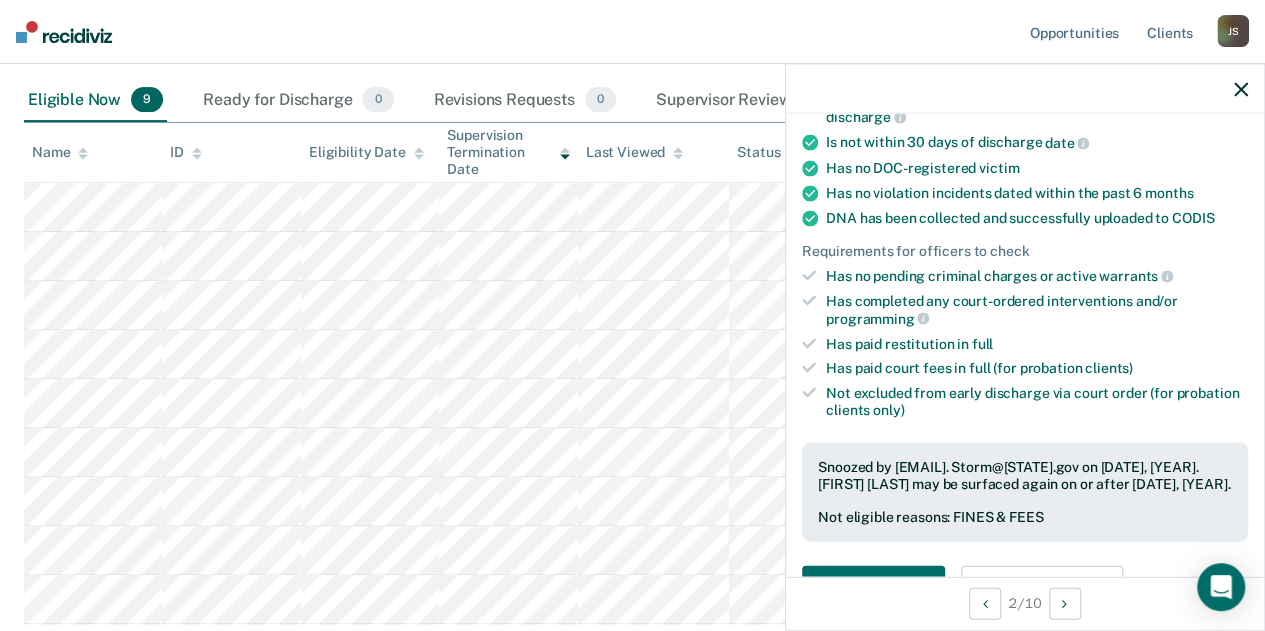 click 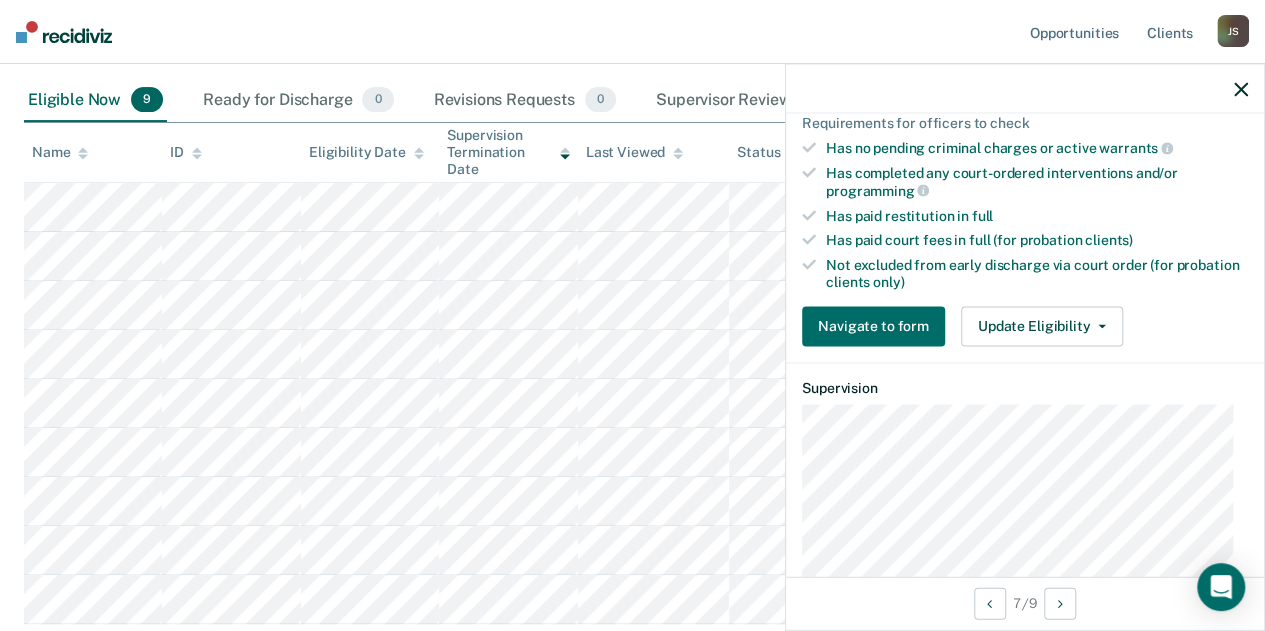 scroll, scrollTop: 504, scrollLeft: 0, axis: vertical 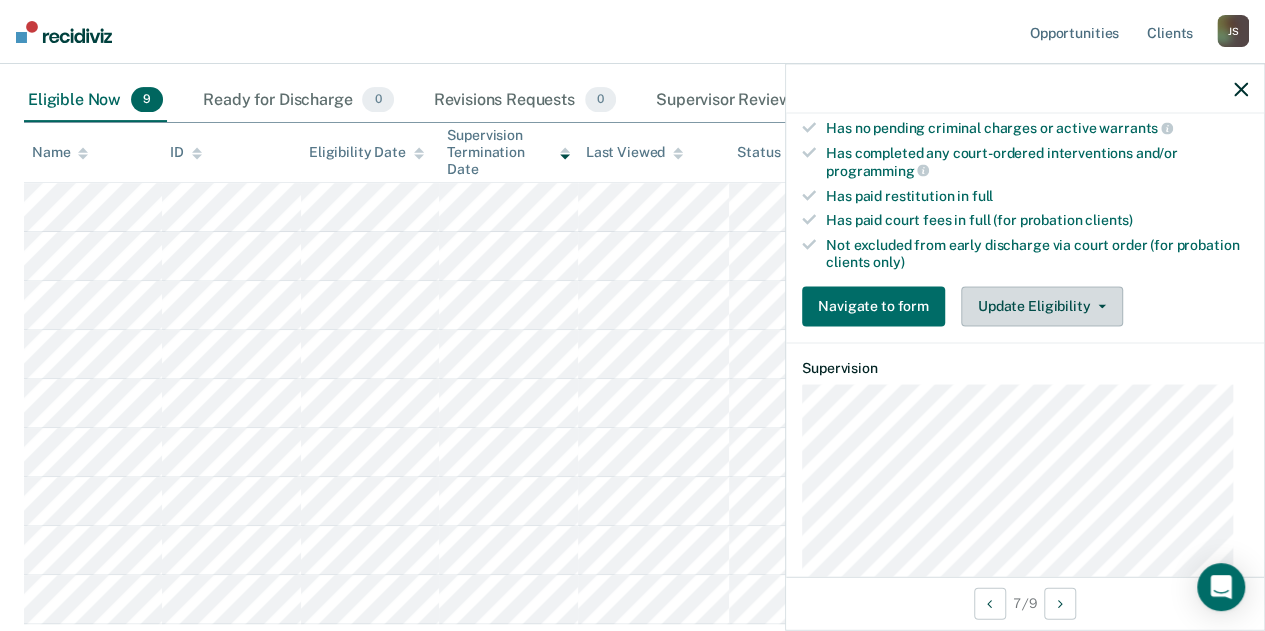 click on "Update Eligibility" at bounding box center (1042, 306) 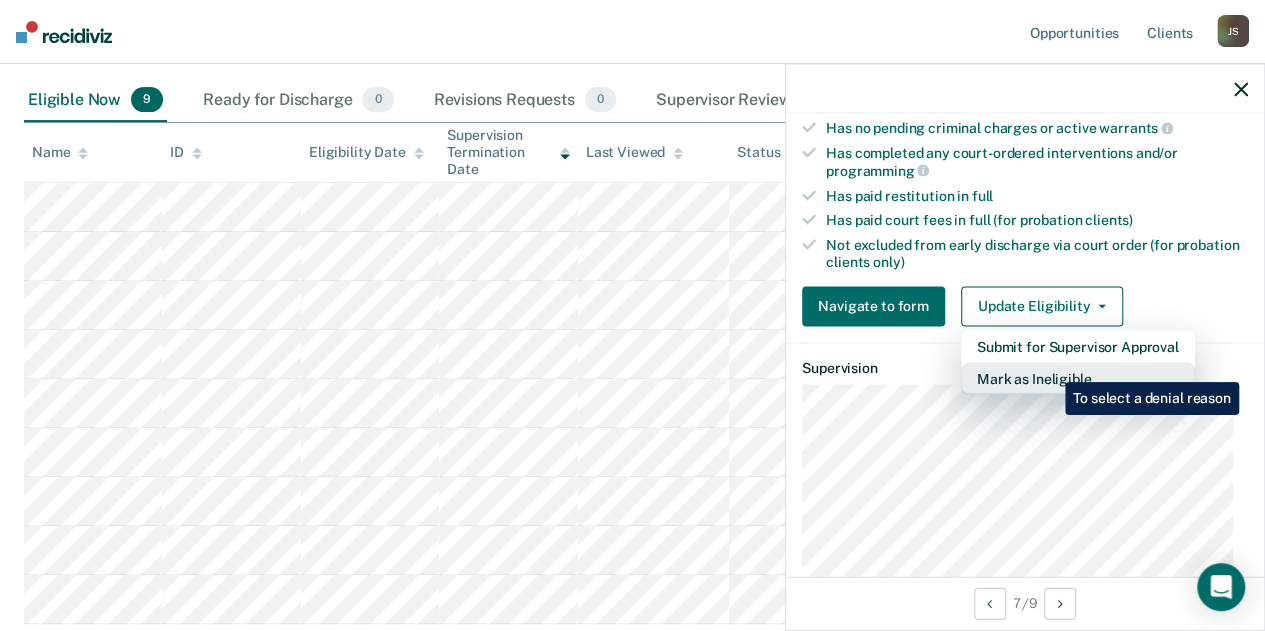 click on "Mark as Ineligible" at bounding box center (1078, 378) 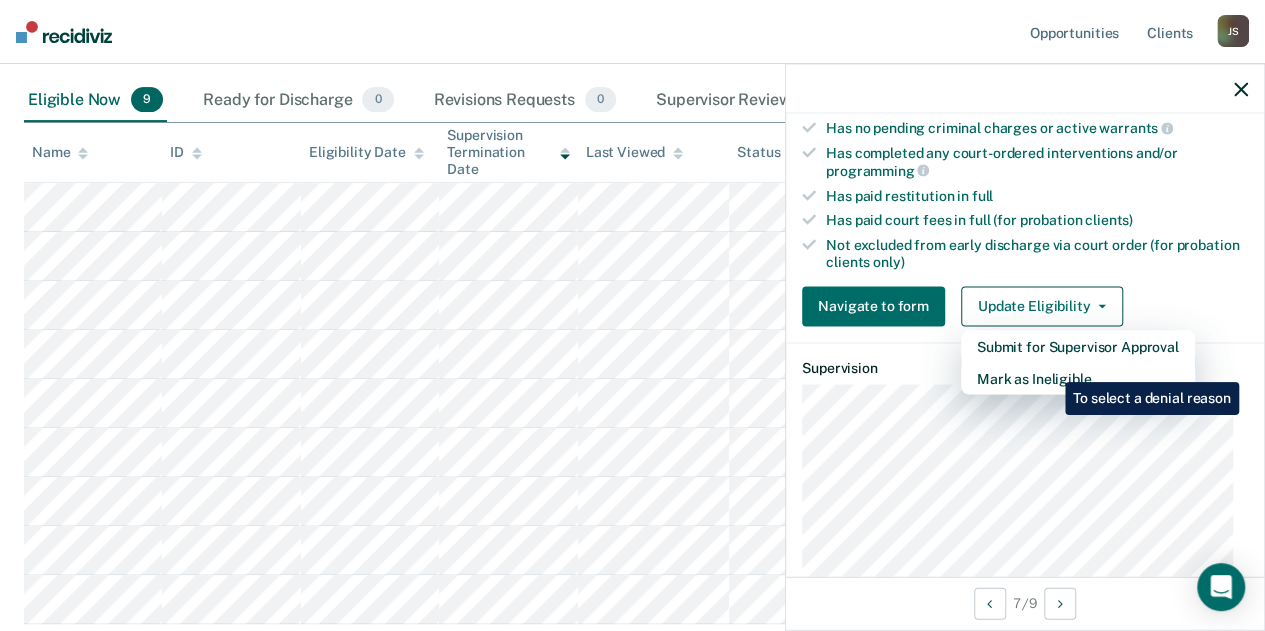 scroll, scrollTop: 370, scrollLeft: 0, axis: vertical 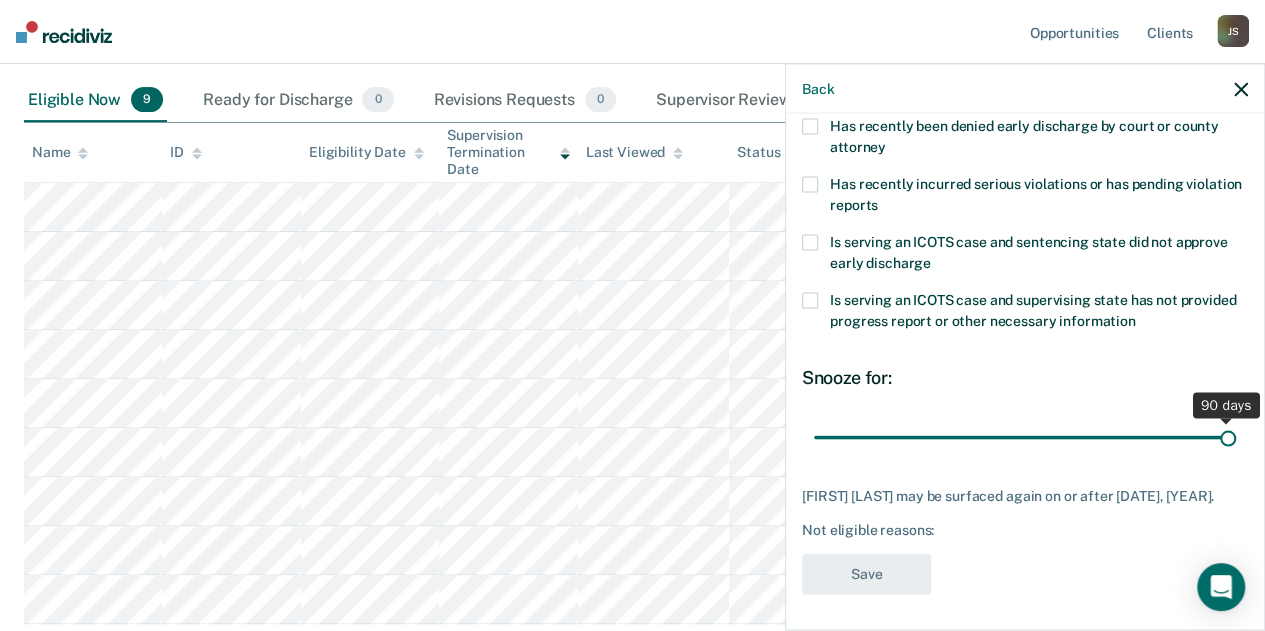 drag, startPoint x: 951, startPoint y: 433, endPoint x: 1224, endPoint y: 450, distance: 273.52878 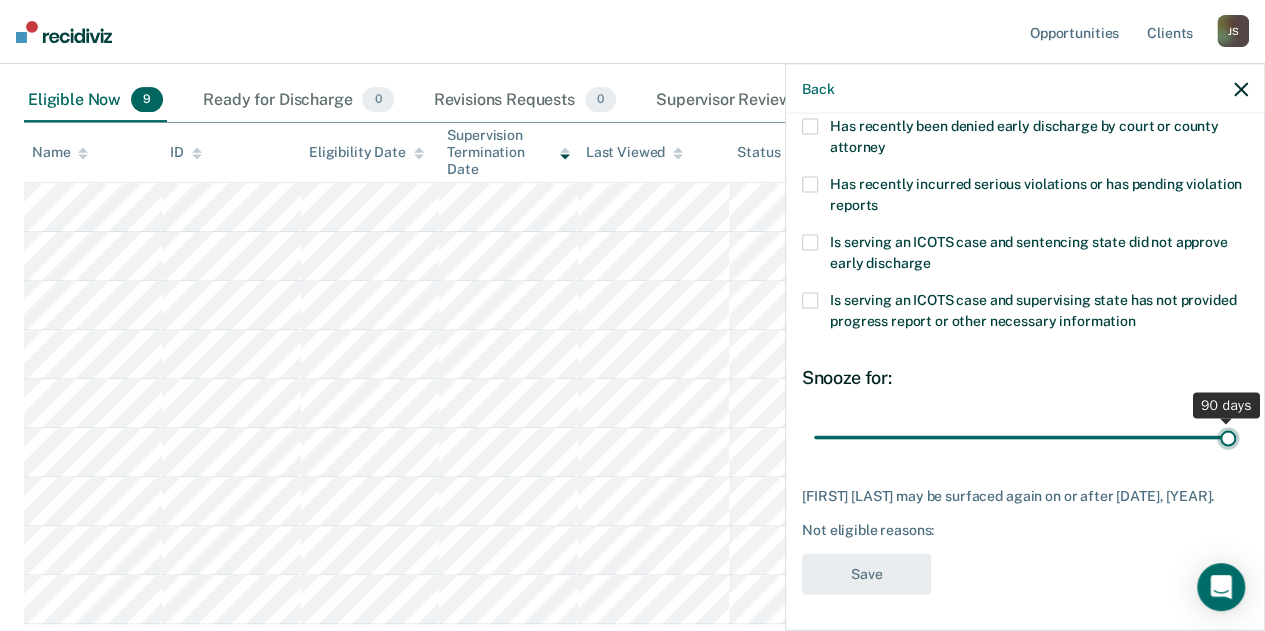 type on "90" 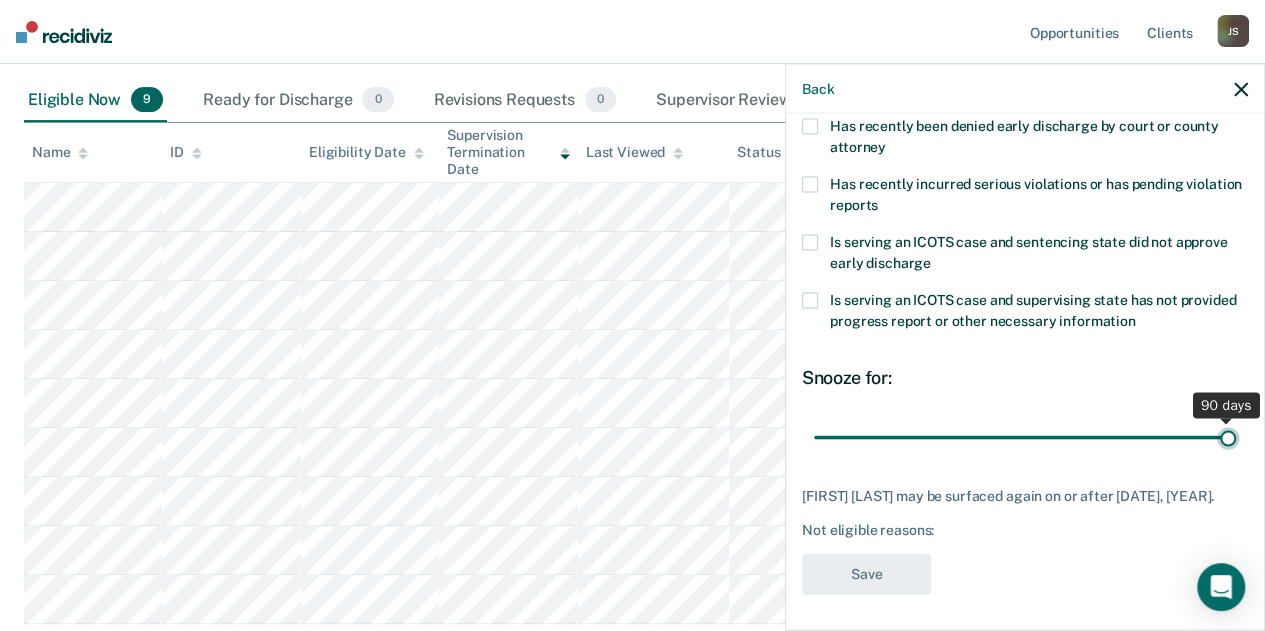 click at bounding box center [1025, 437] 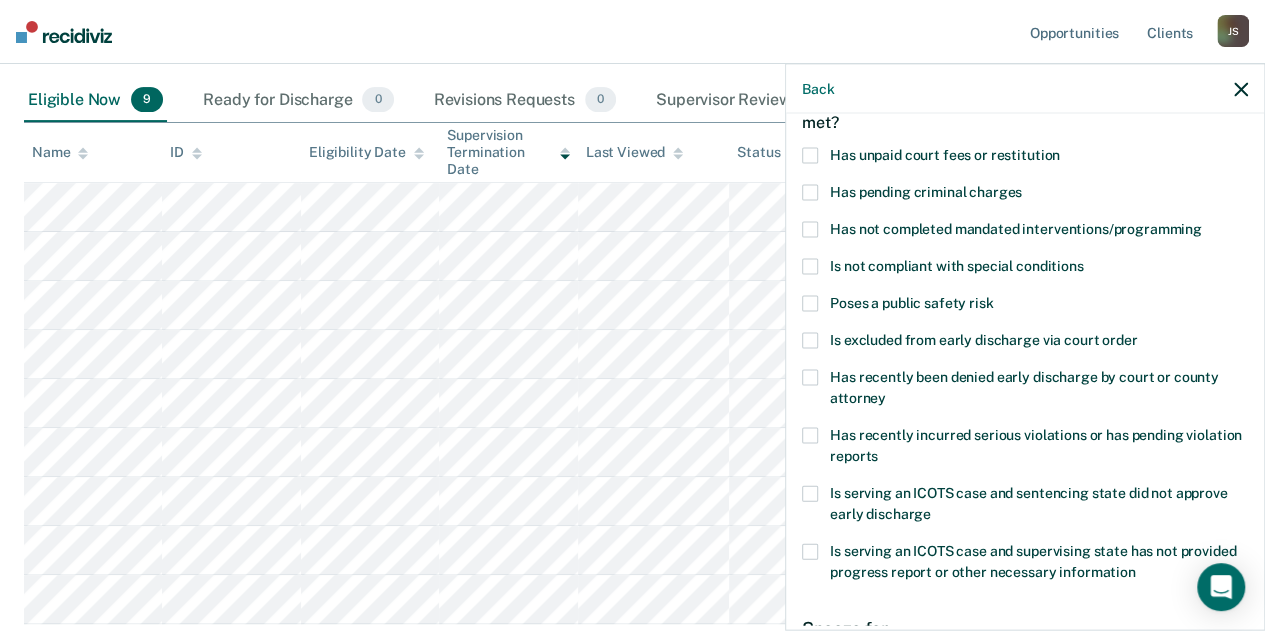 scroll, scrollTop: 0, scrollLeft: 0, axis: both 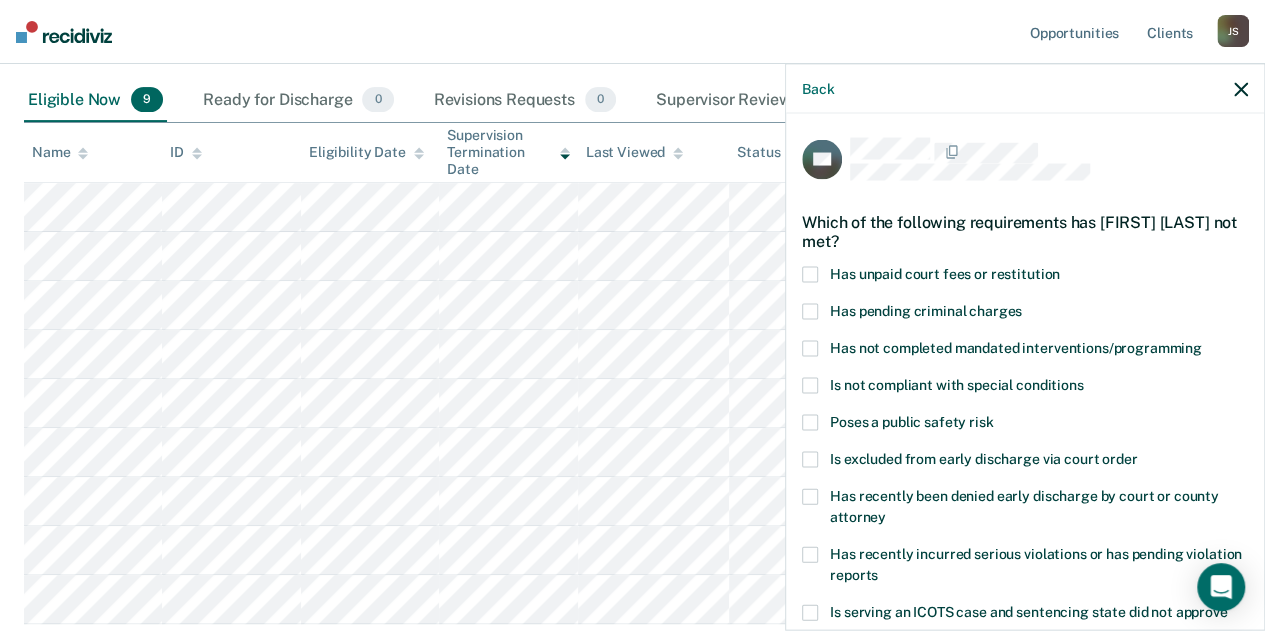 click at bounding box center (810, 275) 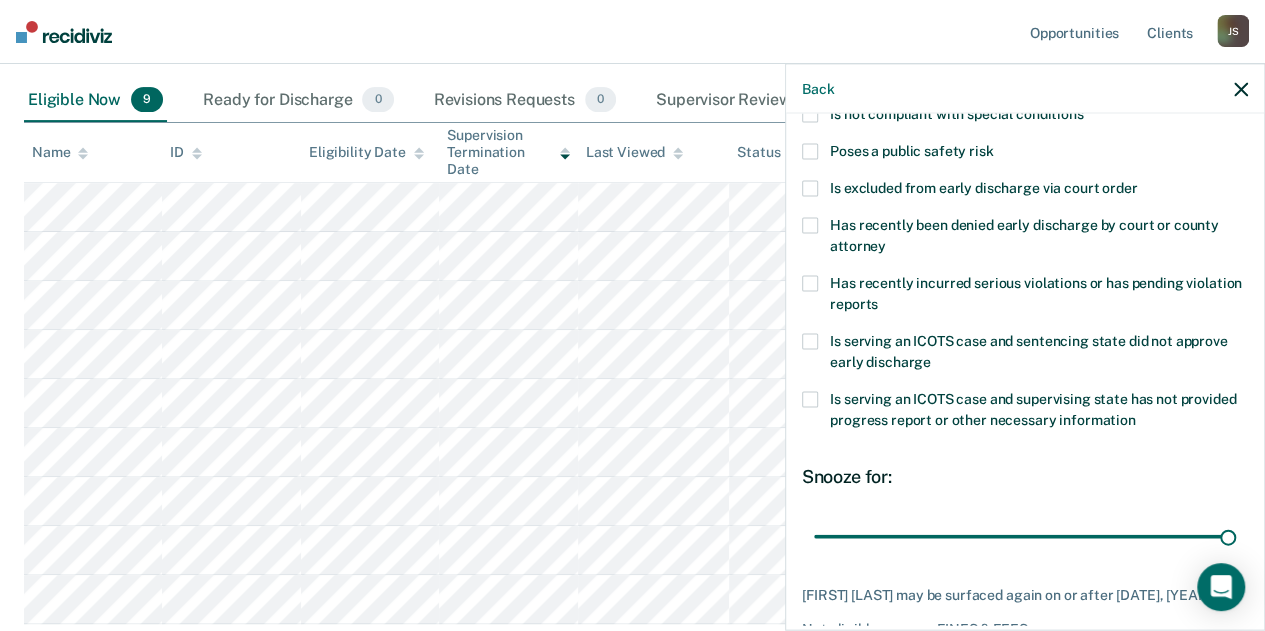 scroll, scrollTop: 323, scrollLeft: 0, axis: vertical 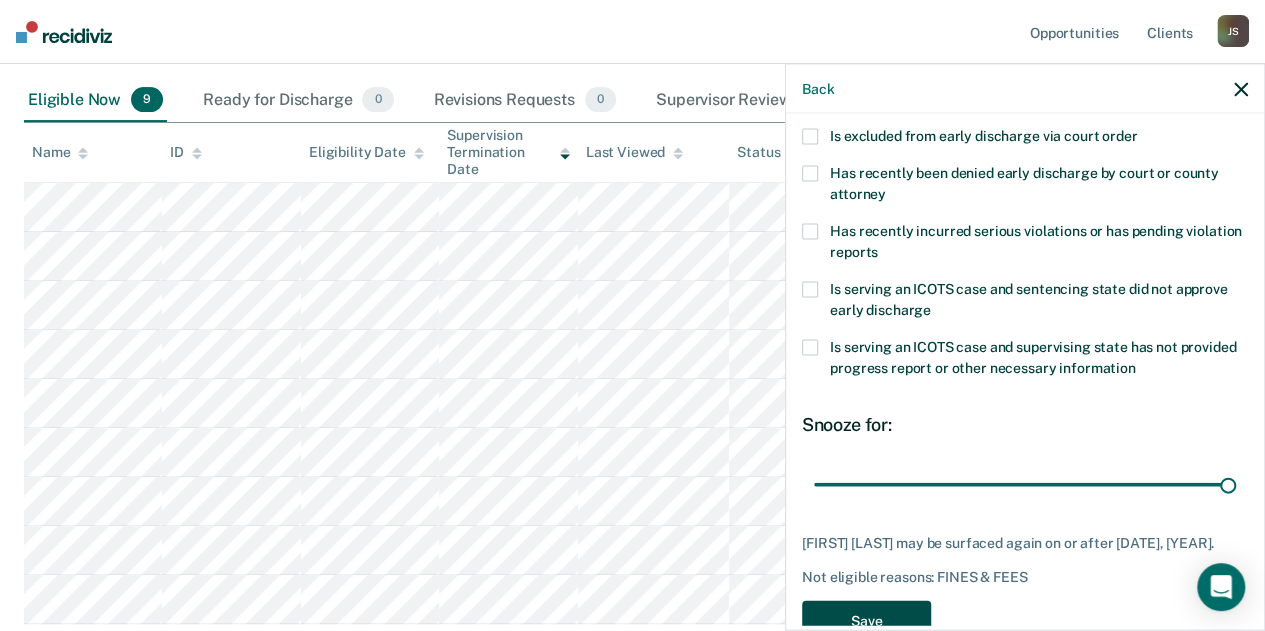 click on "Save" at bounding box center [866, 621] 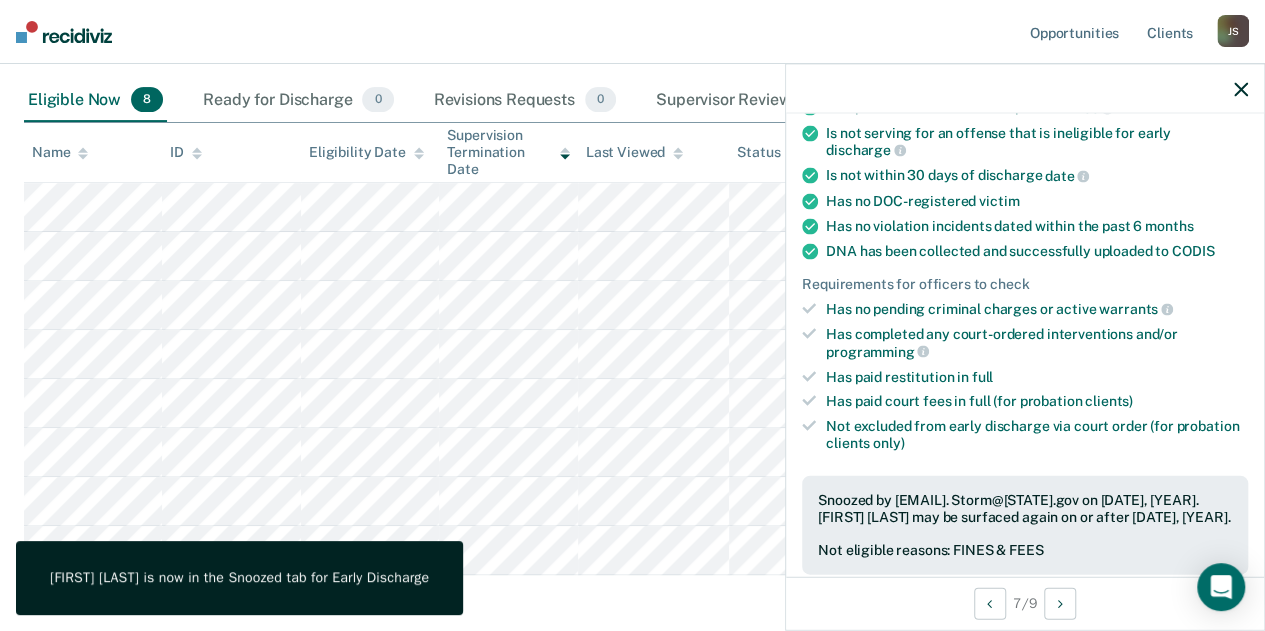 click 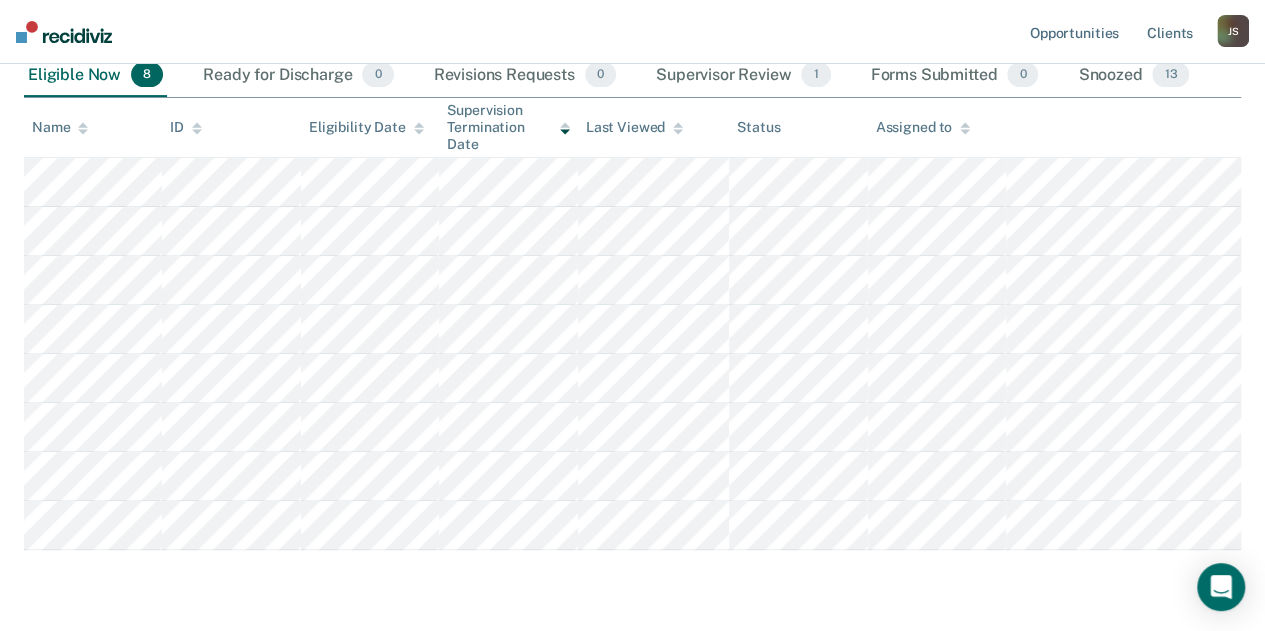 scroll, scrollTop: 238, scrollLeft: 0, axis: vertical 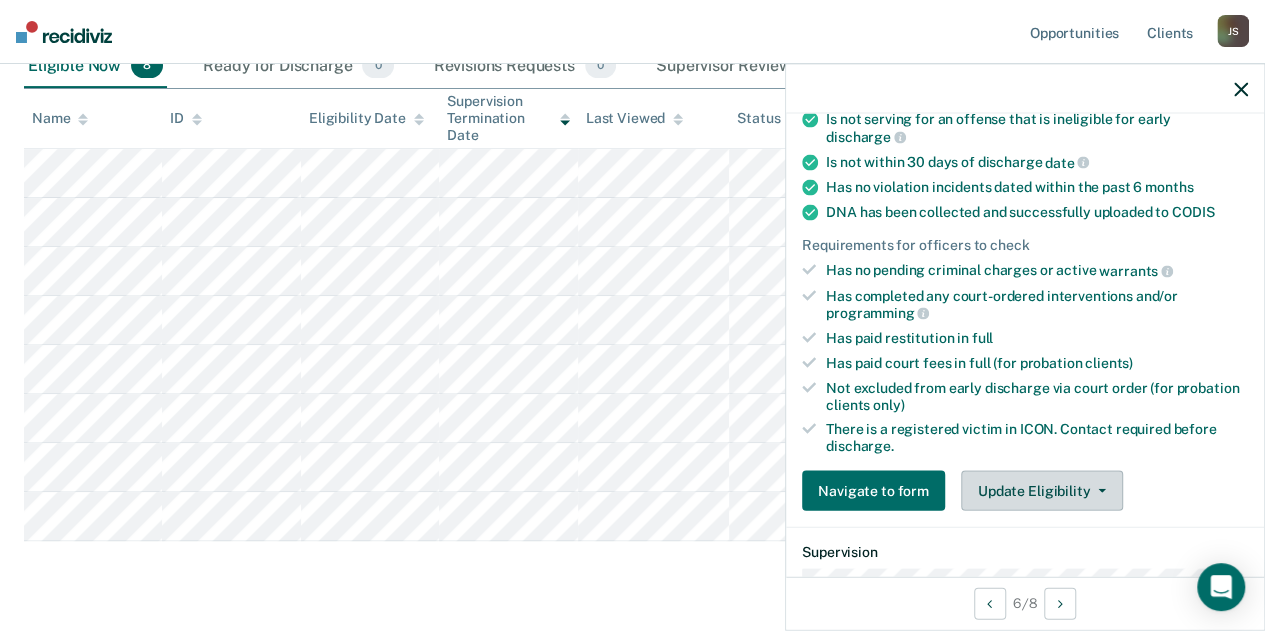 click on "Update Eligibility" at bounding box center [1042, 490] 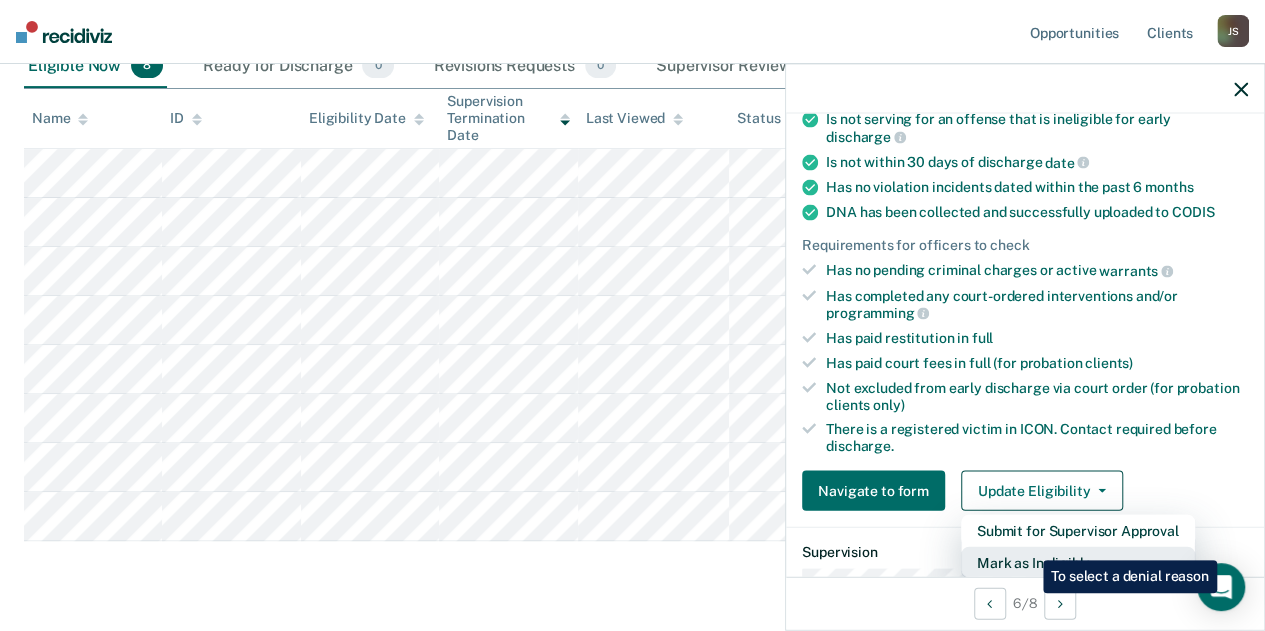 click on "Mark as Ineligible" at bounding box center [1078, 562] 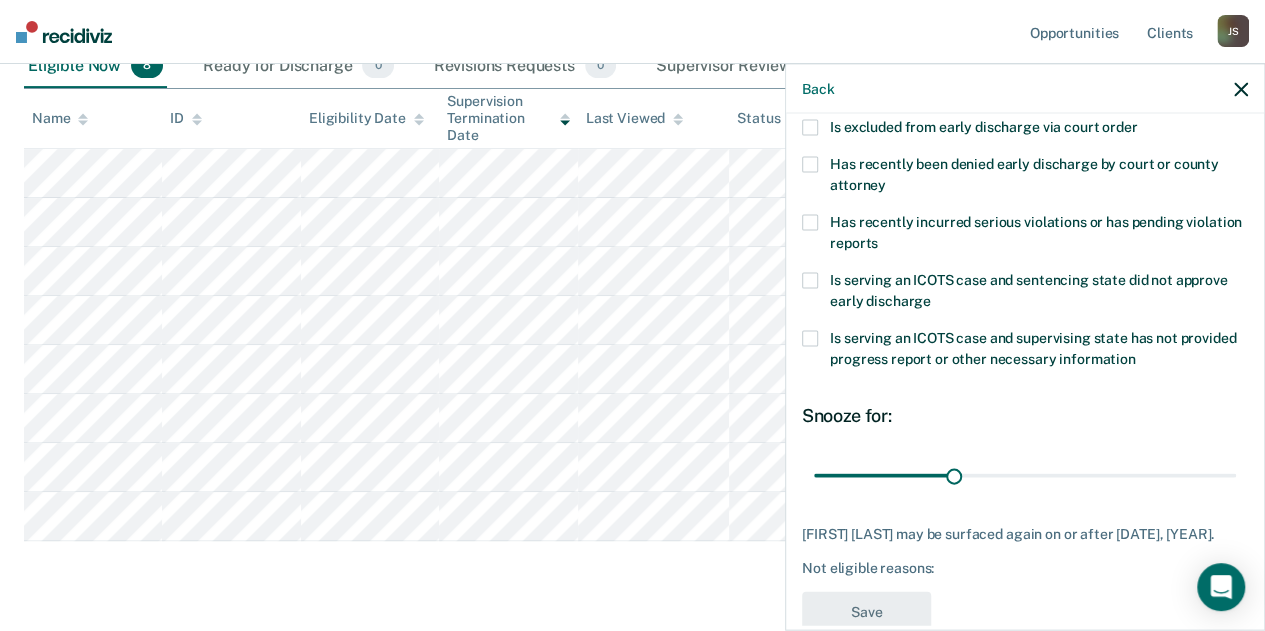 scroll, scrollTop: 0, scrollLeft: 0, axis: both 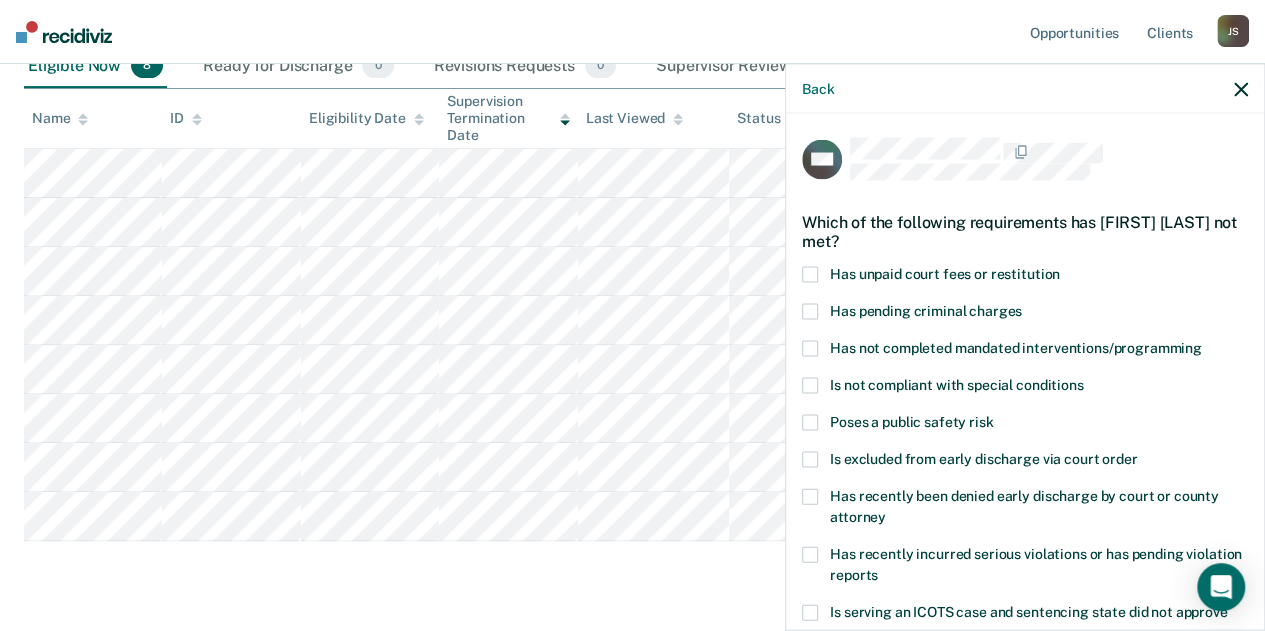 click at bounding box center (810, 275) 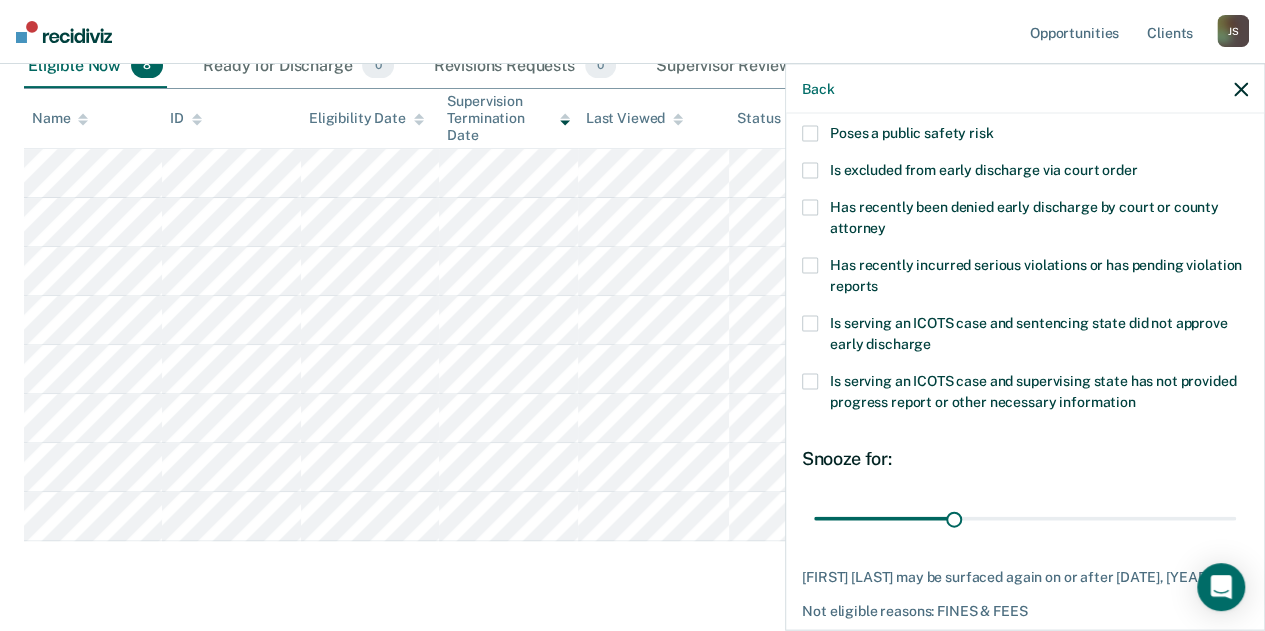 scroll, scrollTop: 387, scrollLeft: 0, axis: vertical 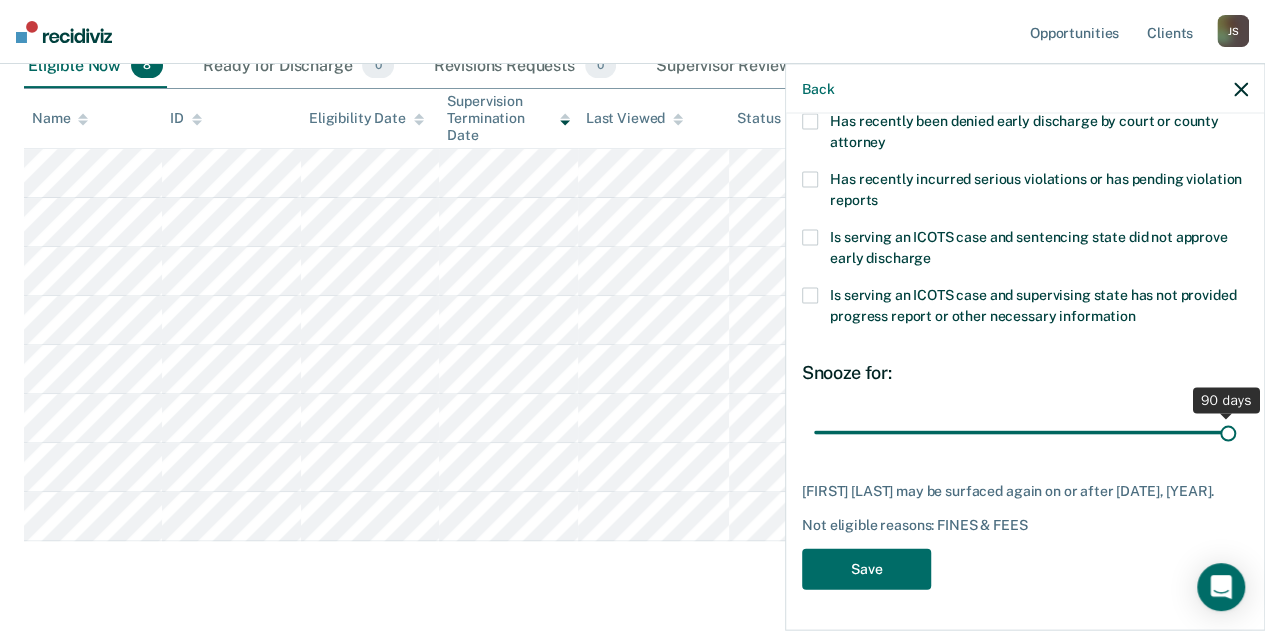 drag, startPoint x: 948, startPoint y: 415, endPoint x: 1214, endPoint y: 454, distance: 268.8438 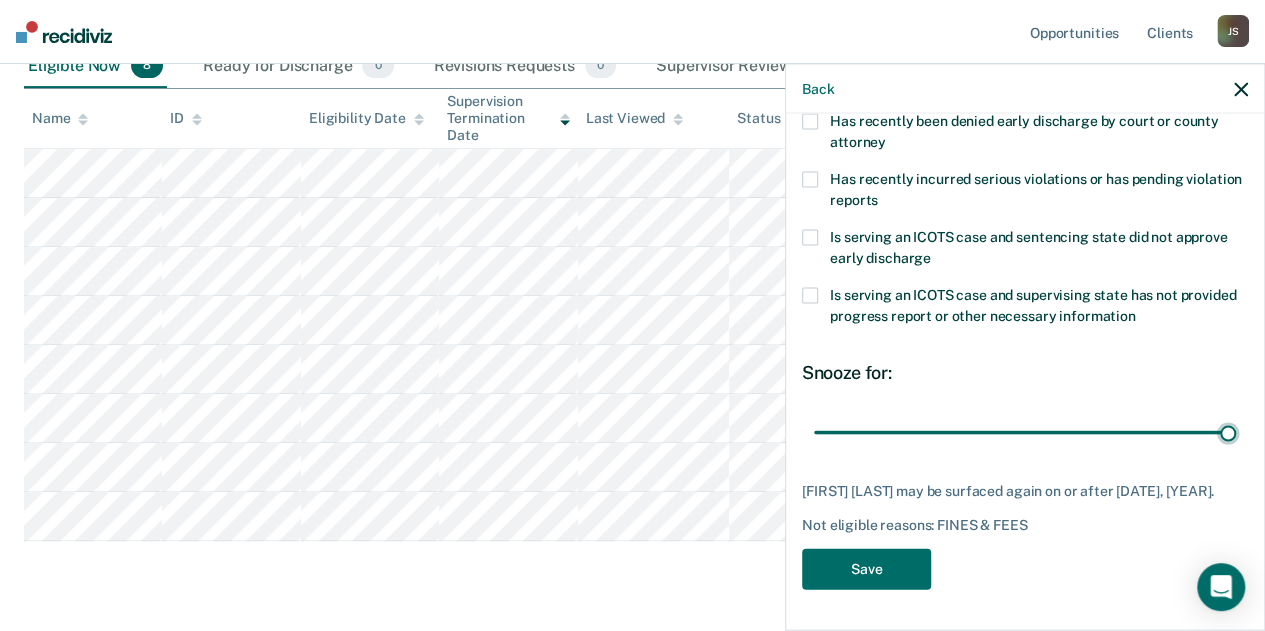type on "90" 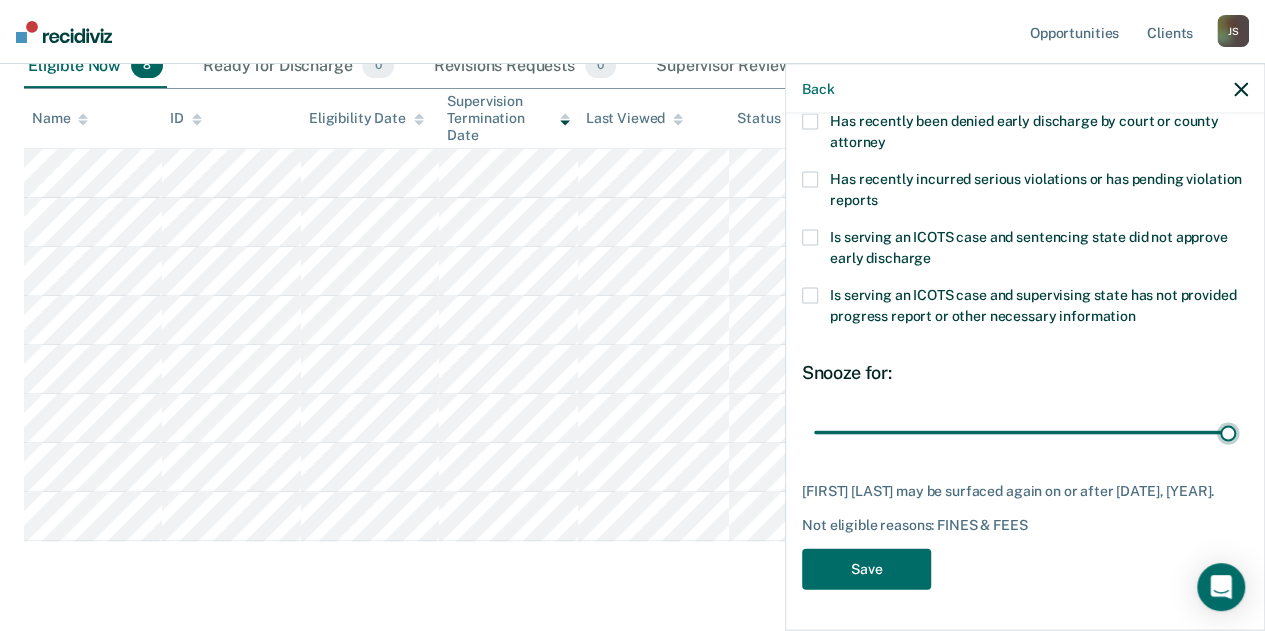 click at bounding box center (1025, 432) 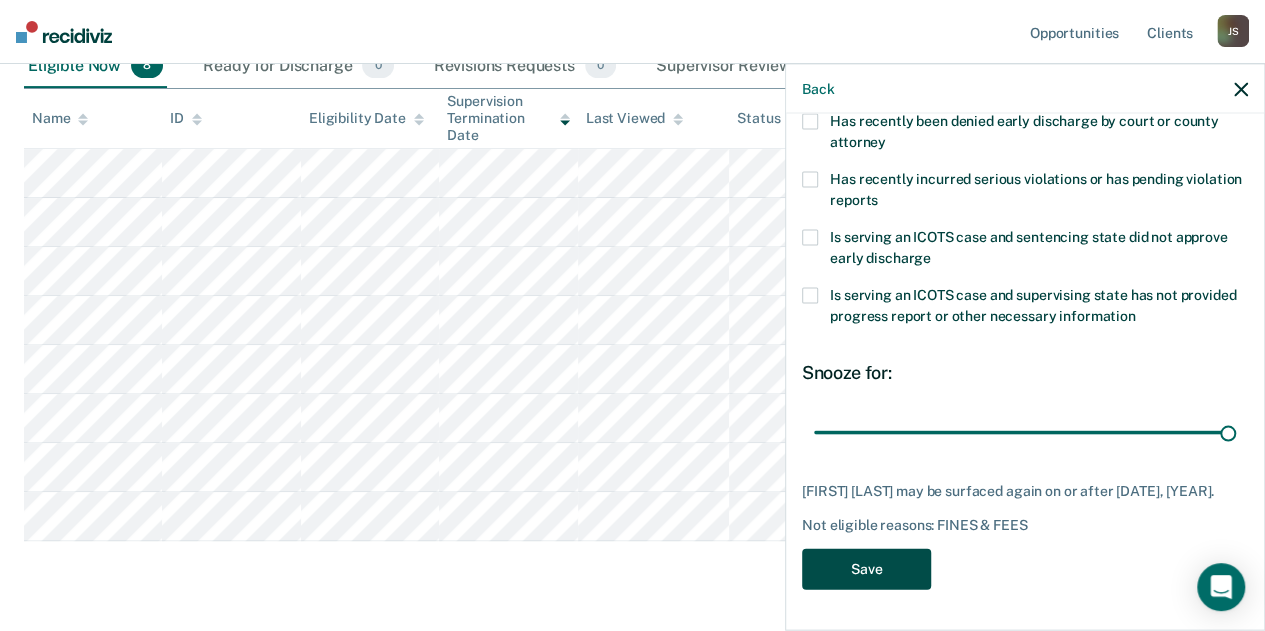 click on "Save" at bounding box center [866, 569] 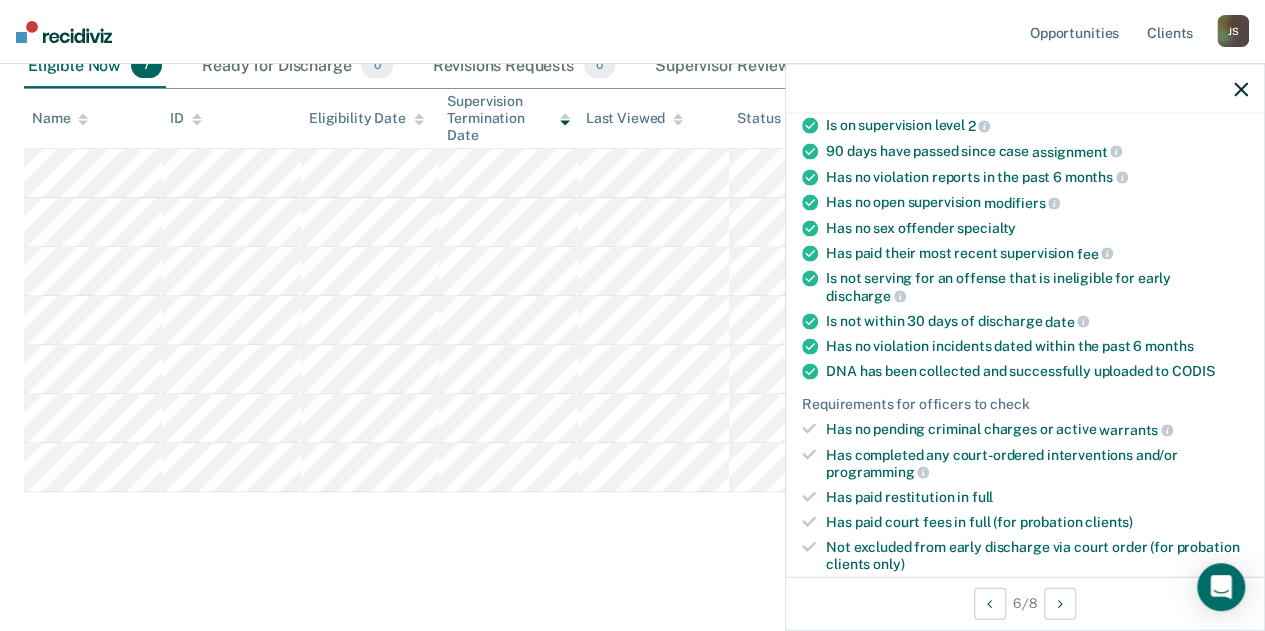 scroll, scrollTop: 0, scrollLeft: 0, axis: both 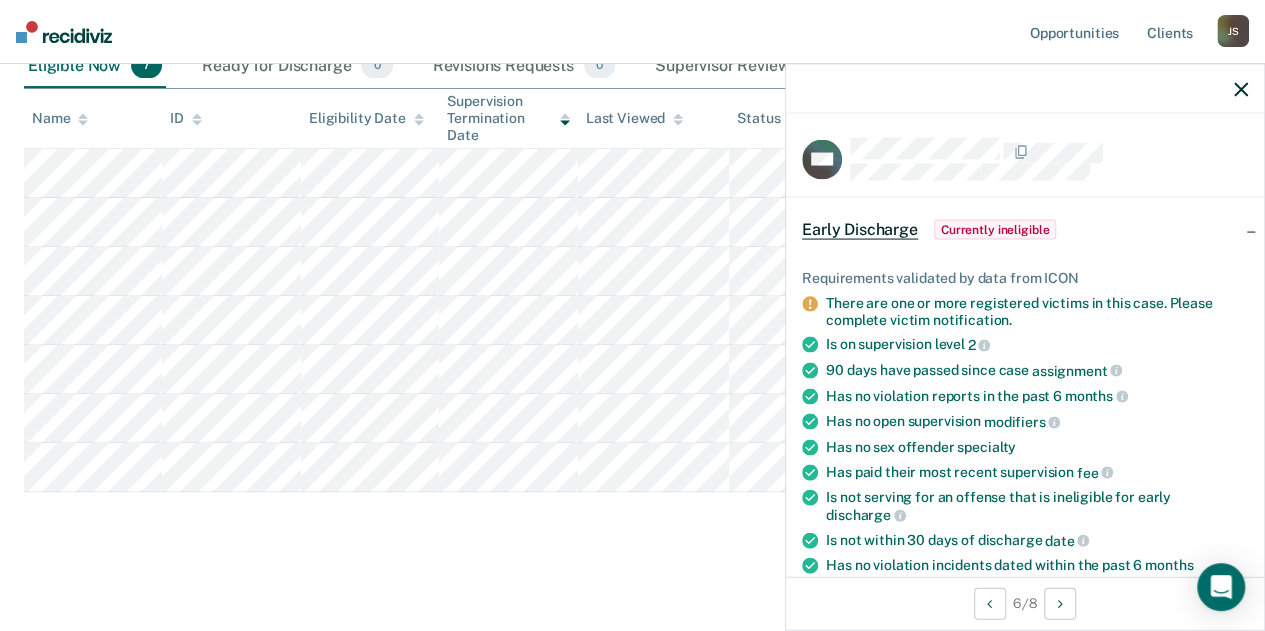 click 